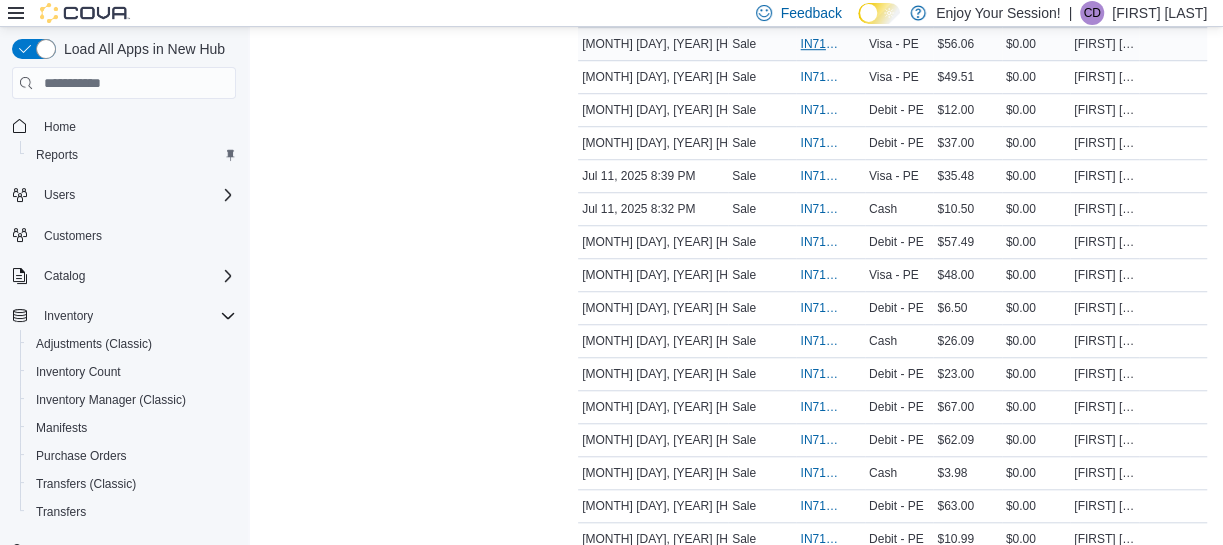 scroll, scrollTop: 856, scrollLeft: 0, axis: vertical 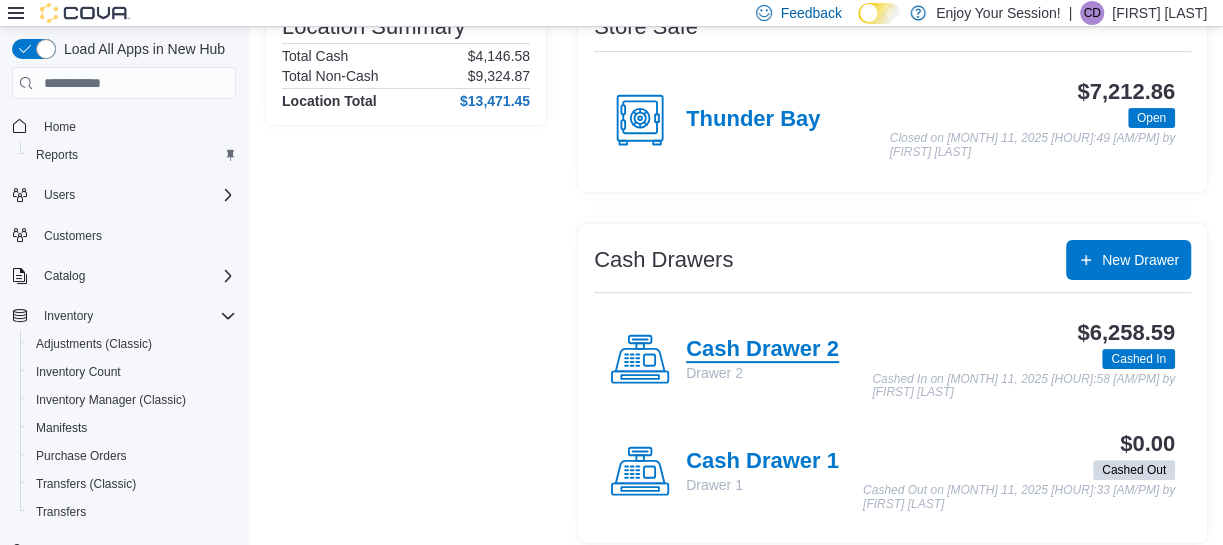 click on "Cash Drawer 2" at bounding box center (762, 350) 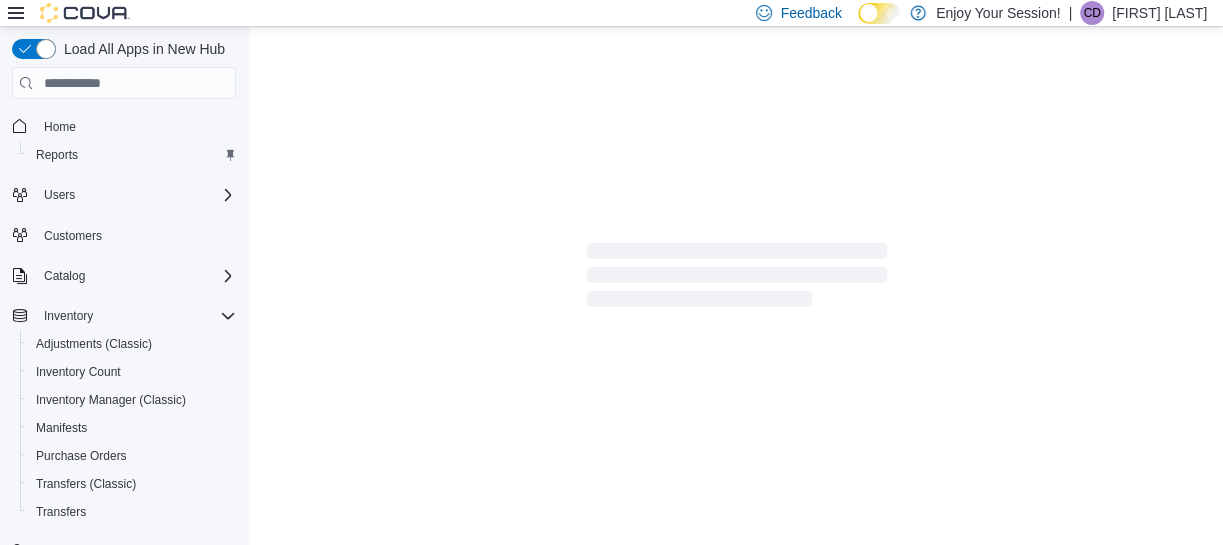 scroll, scrollTop: 193, scrollLeft: 0, axis: vertical 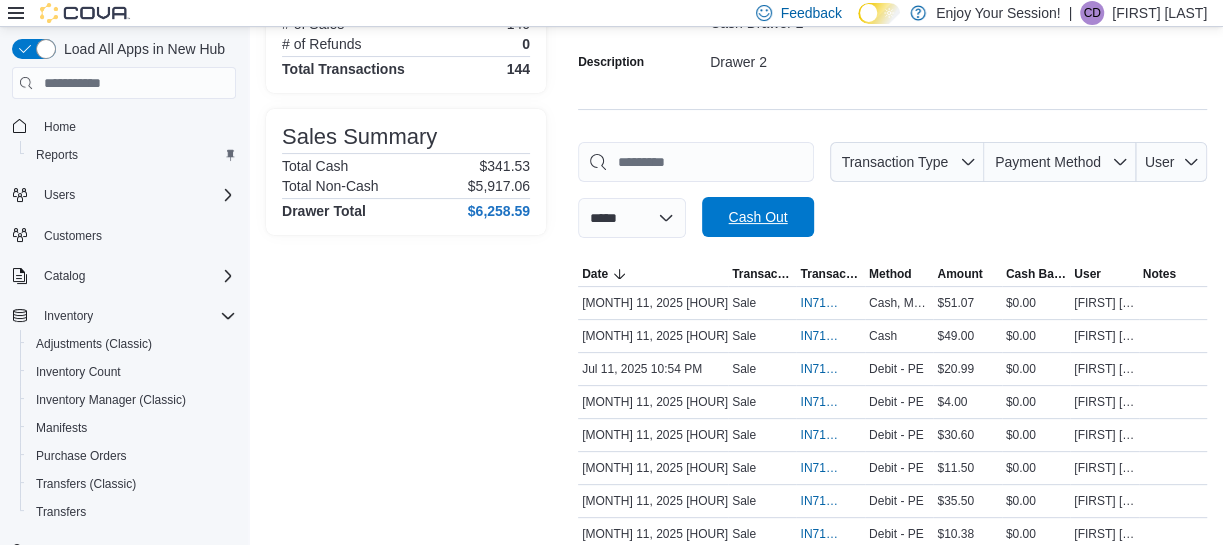 click on "Cash Out" at bounding box center [758, 217] 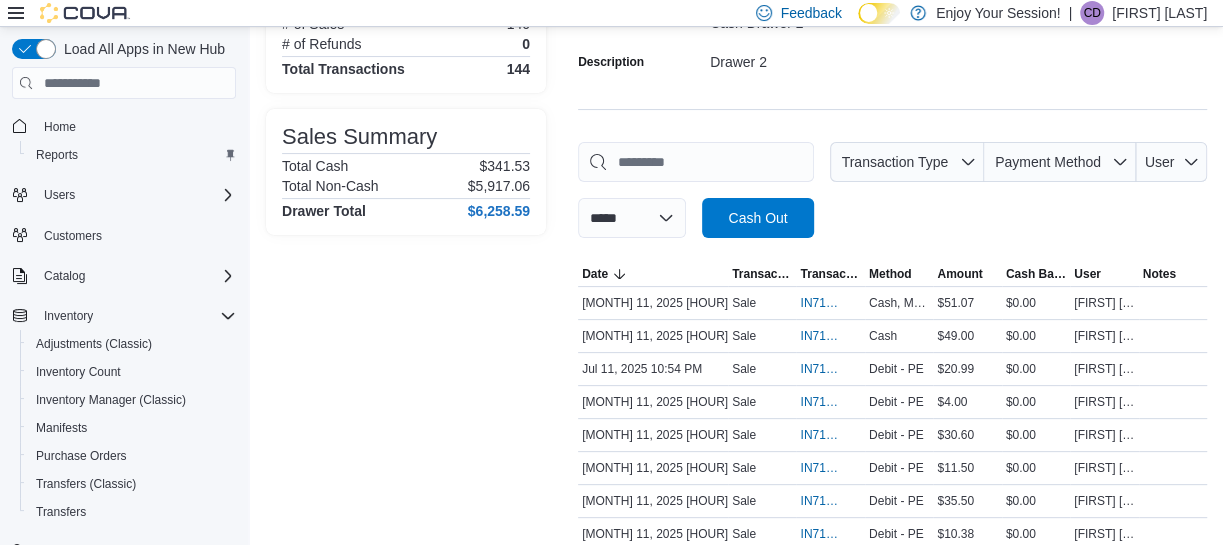 scroll, scrollTop: 1686, scrollLeft: 0, axis: vertical 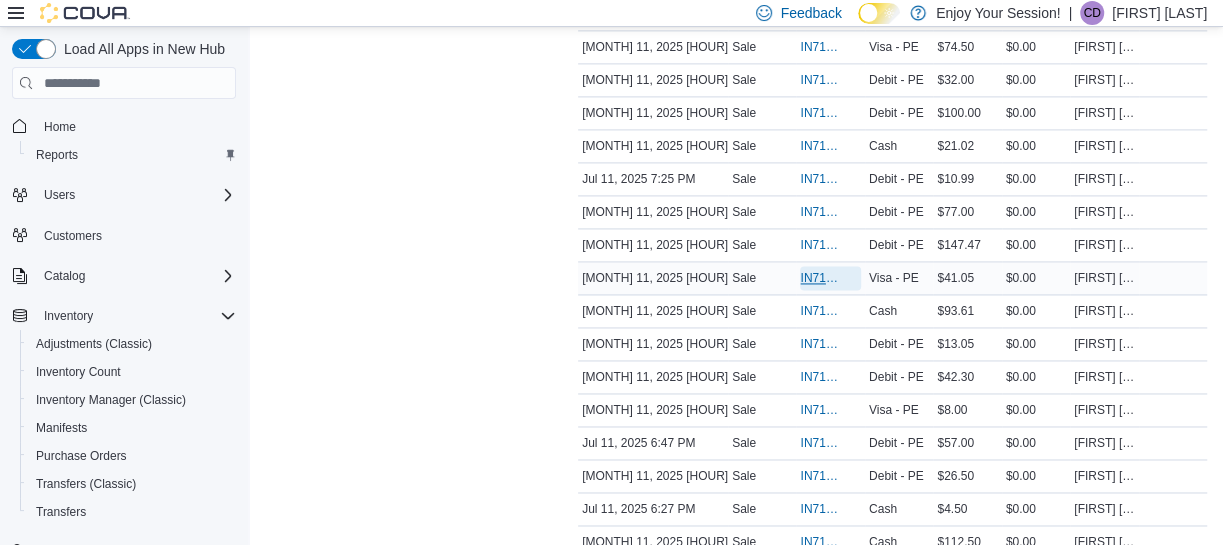 click on "IN71JW-7211534" at bounding box center (820, 278) 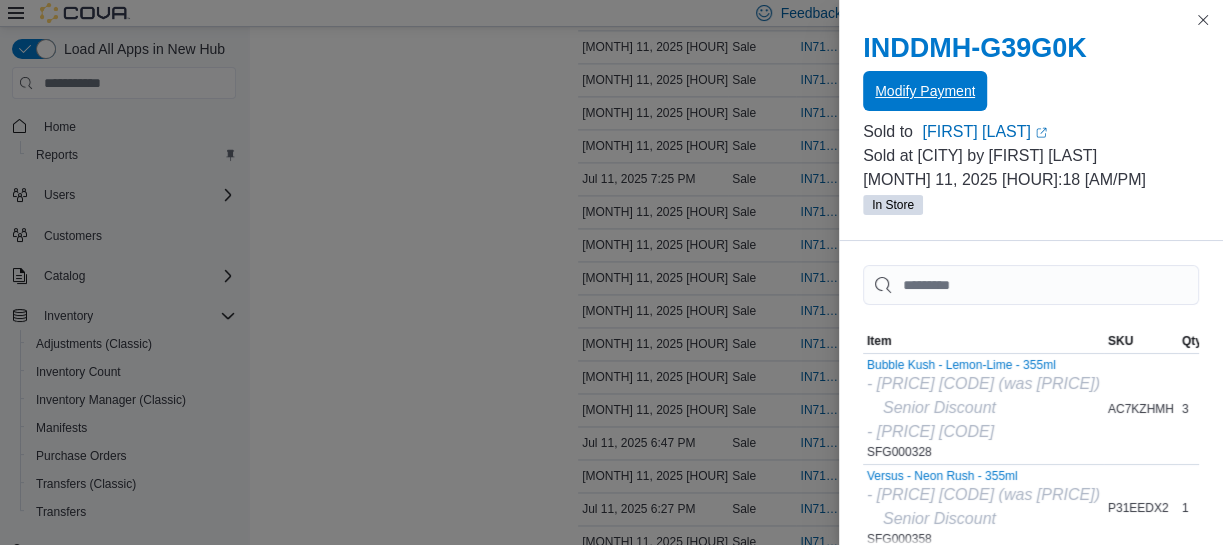 click on "Modify Payment" at bounding box center [925, 91] 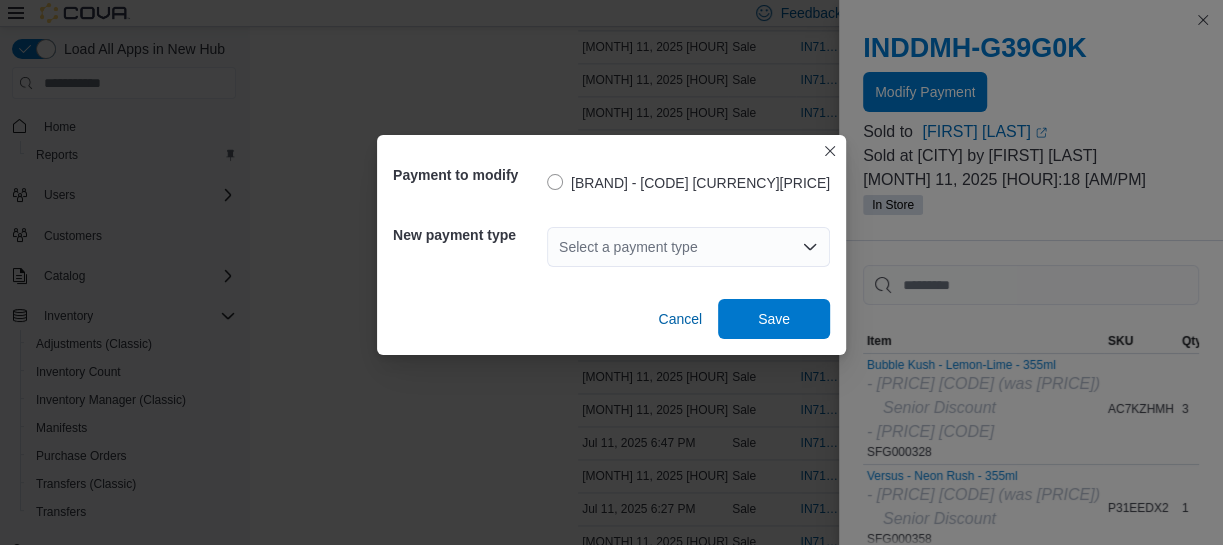 click on "Select a payment type" at bounding box center (688, 247) 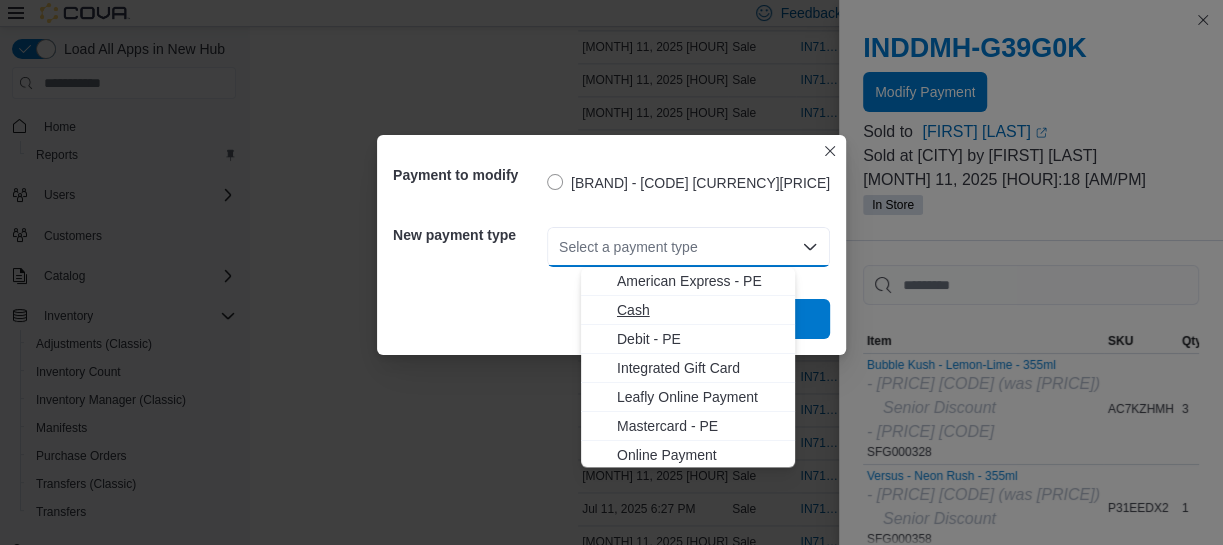 scroll, scrollTop: 31, scrollLeft: 0, axis: vertical 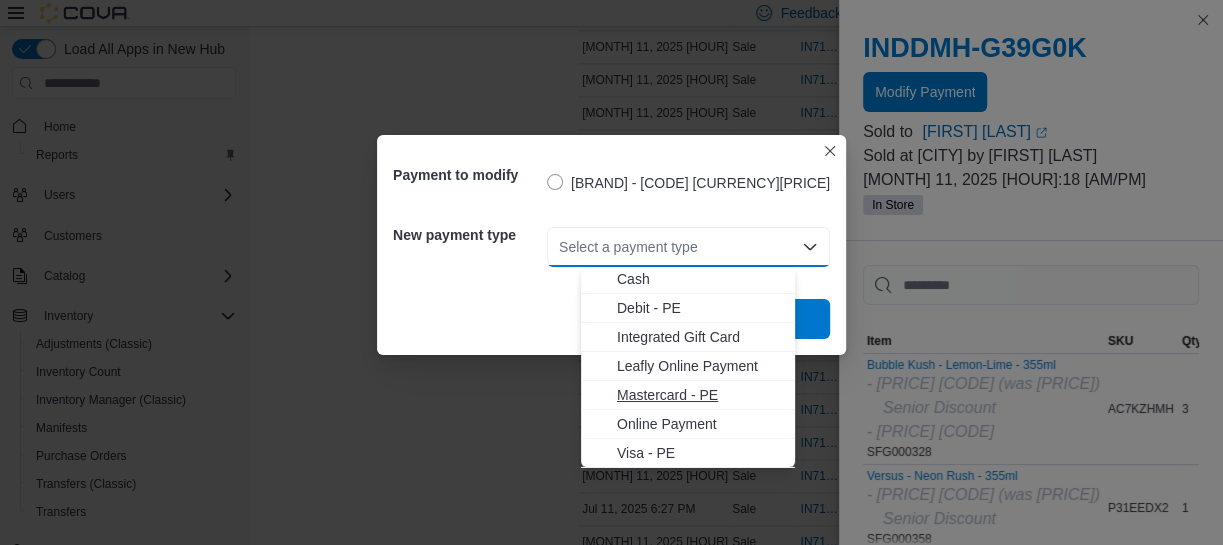 click on "Mastercard - PE" at bounding box center (700, 395) 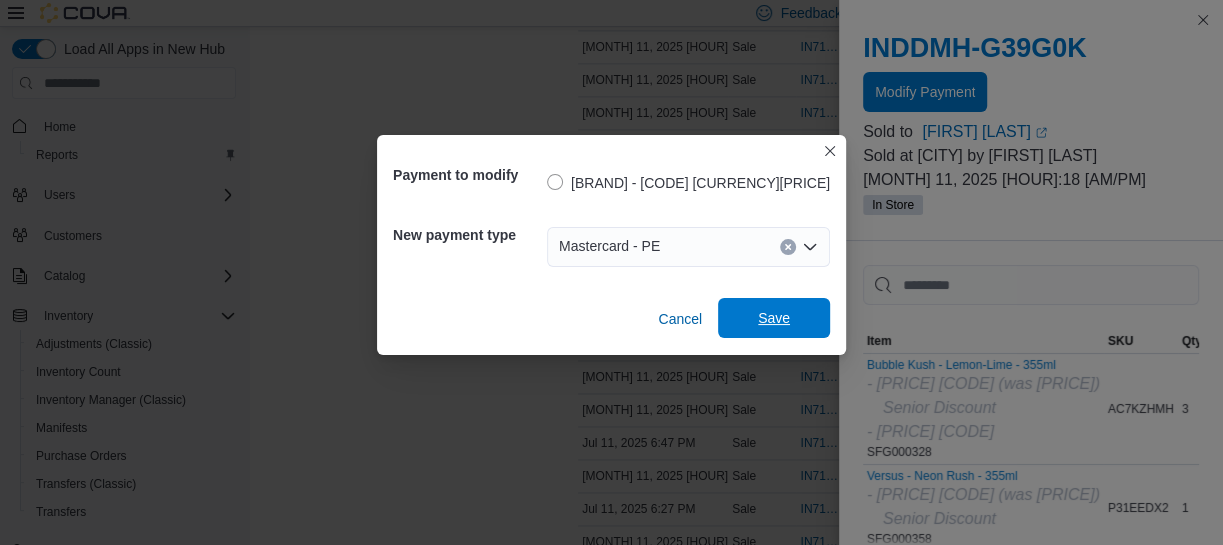 click on "Save" at bounding box center (774, 318) 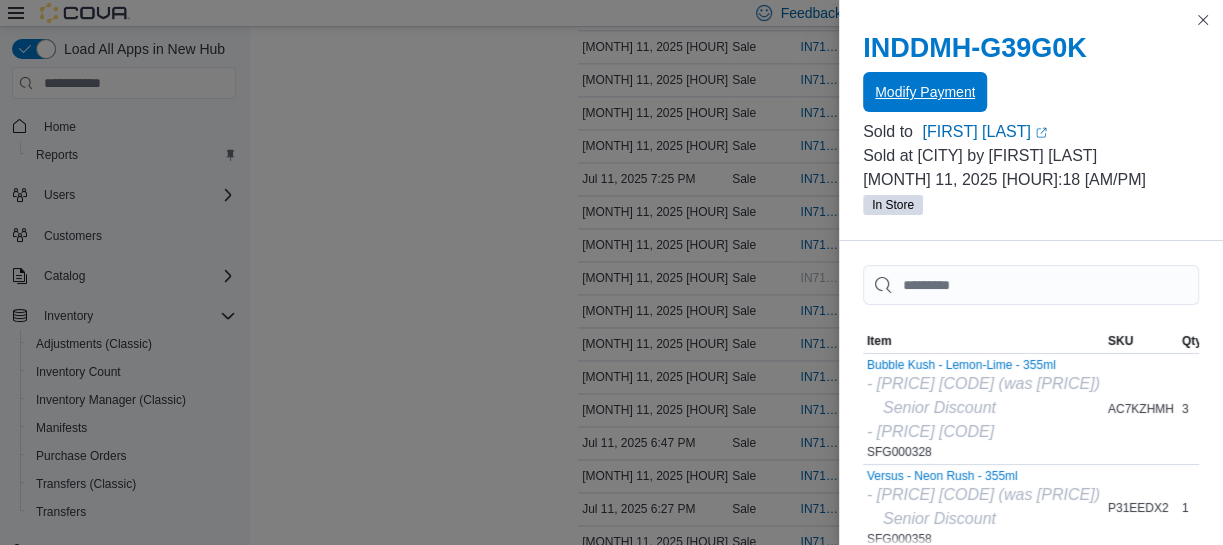 scroll, scrollTop: 0, scrollLeft: 0, axis: both 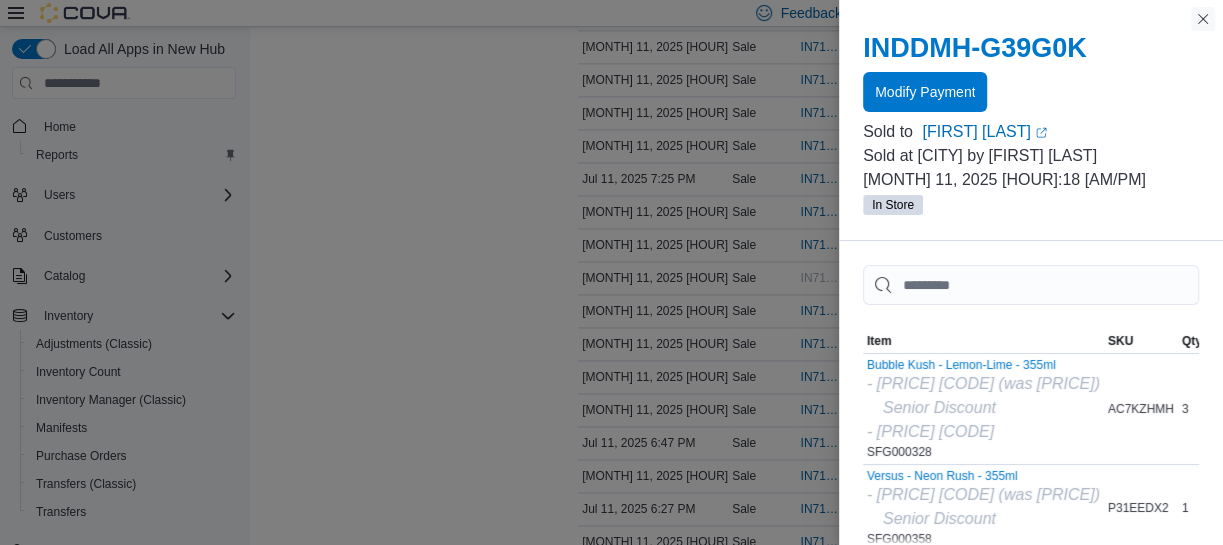 click at bounding box center (1203, 19) 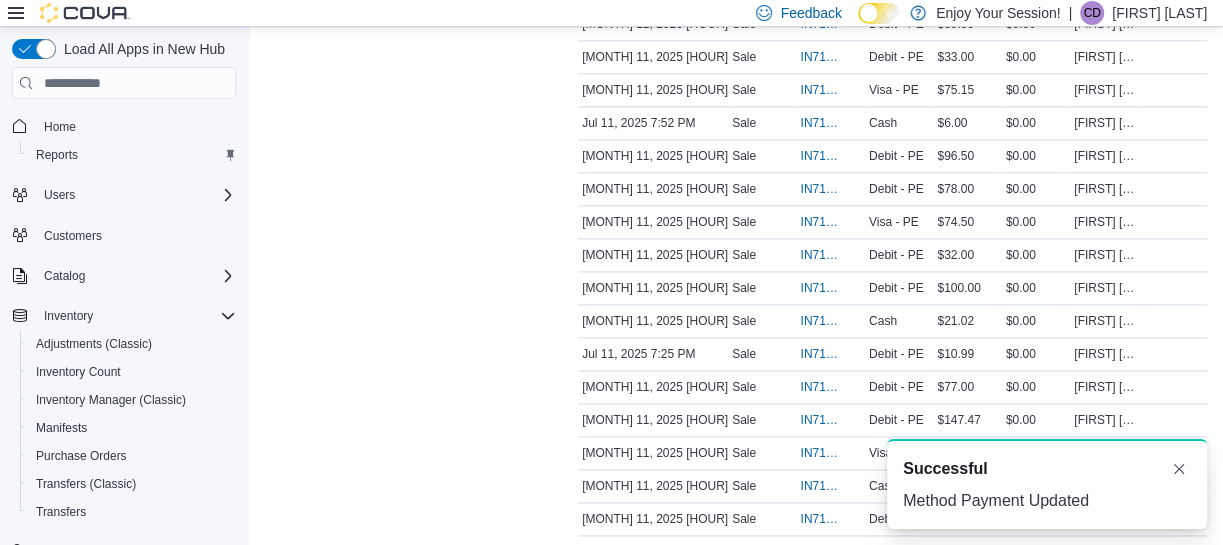 scroll, scrollTop: 0, scrollLeft: 0, axis: both 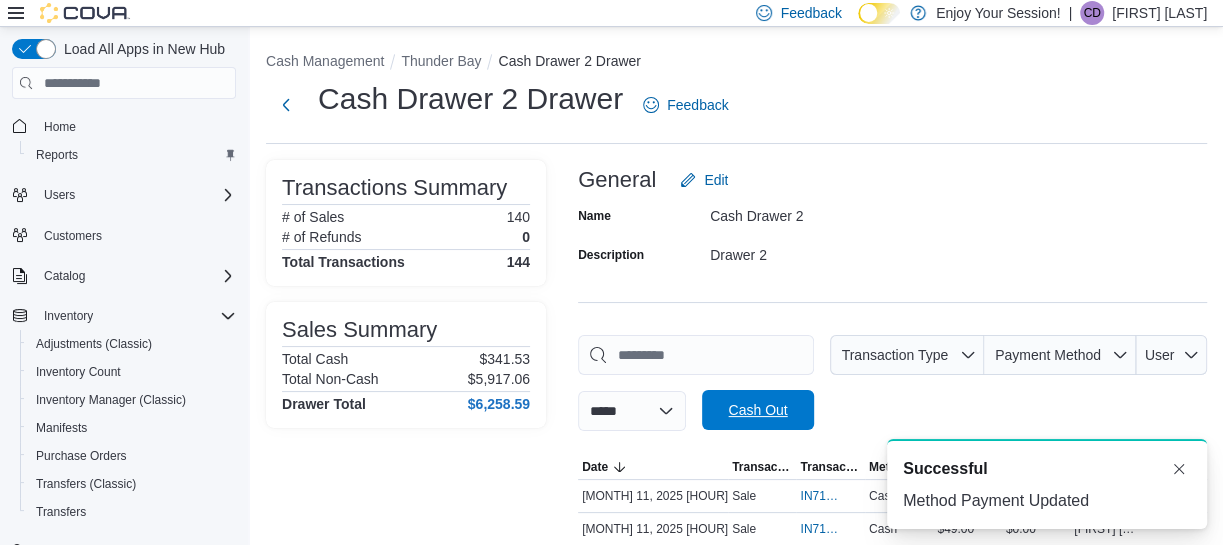click on "Cash Out" at bounding box center (757, 410) 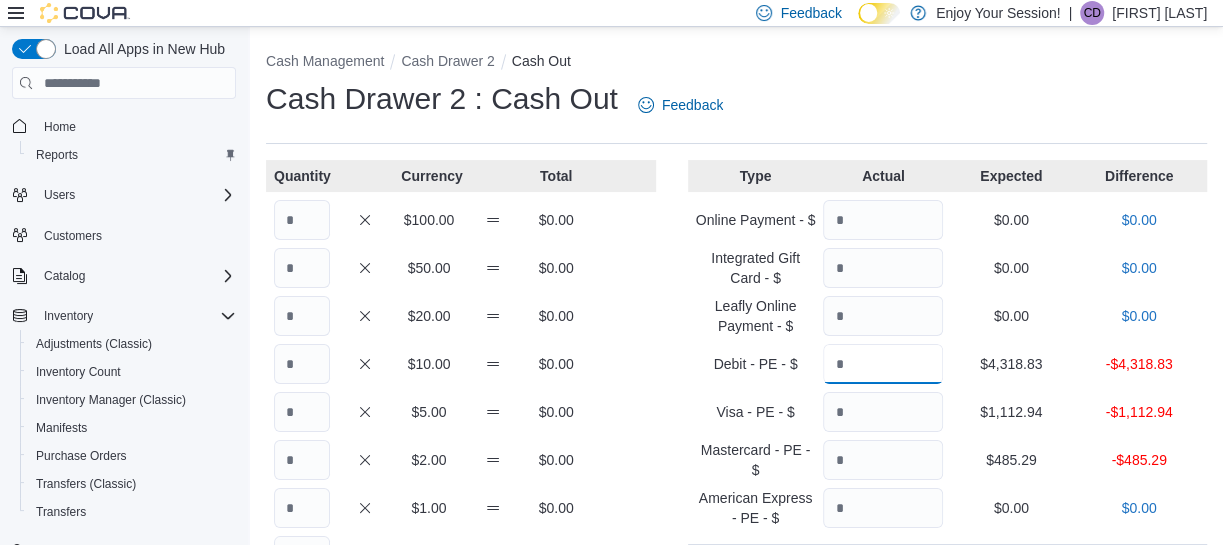 click at bounding box center (883, 364) 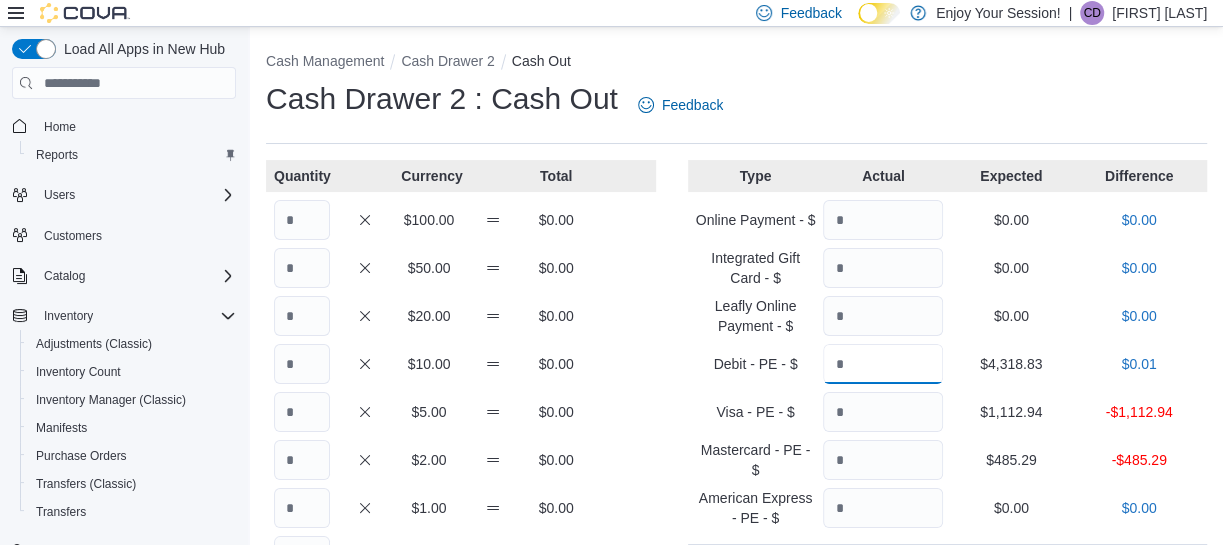 type on "*******" 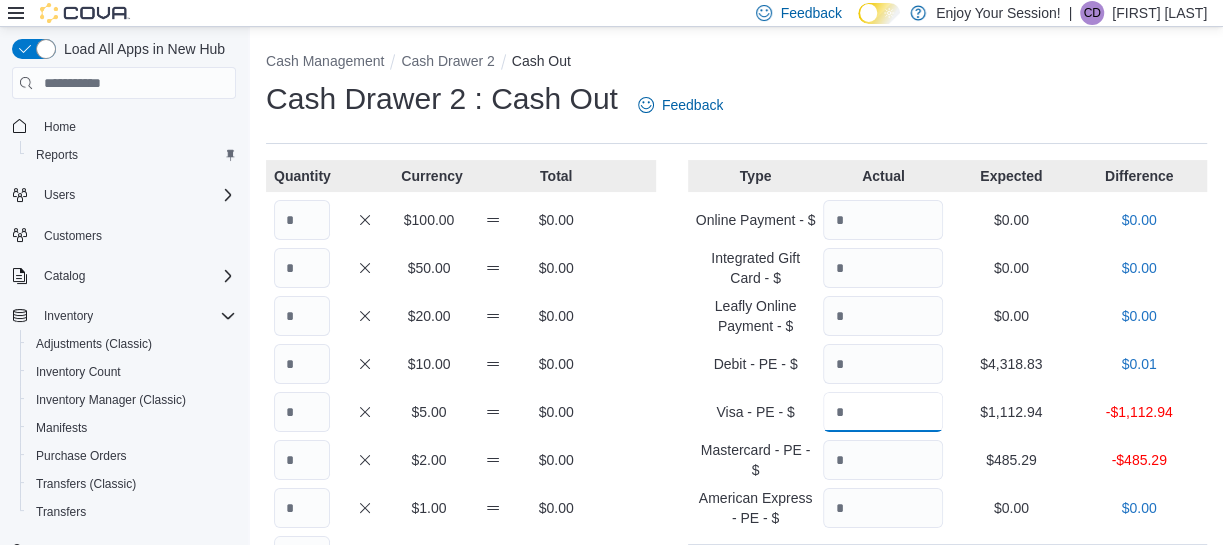 click at bounding box center (883, 412) 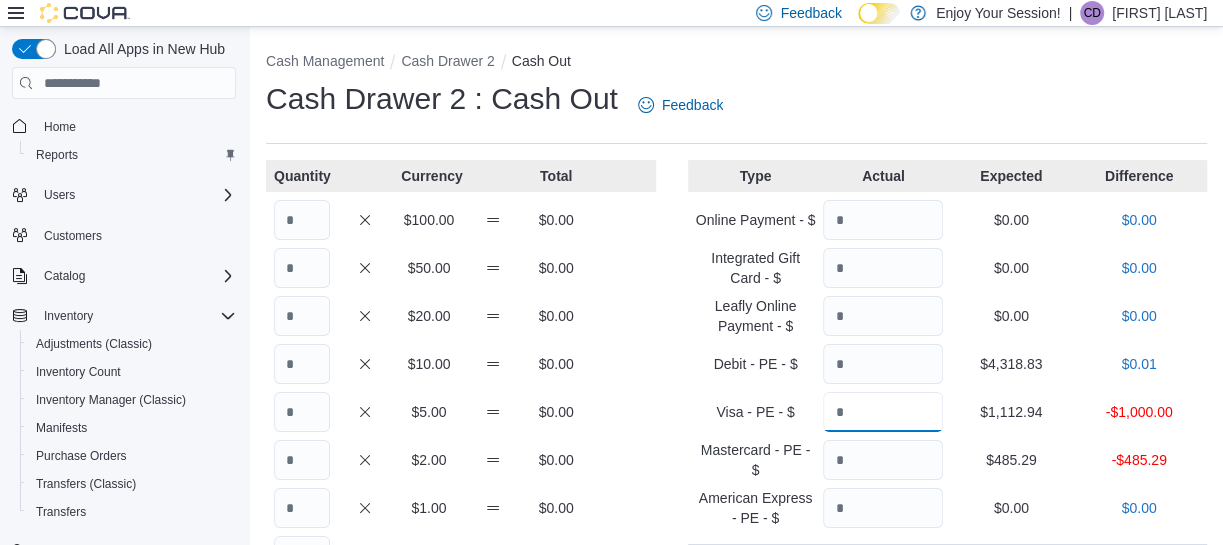 type on "******" 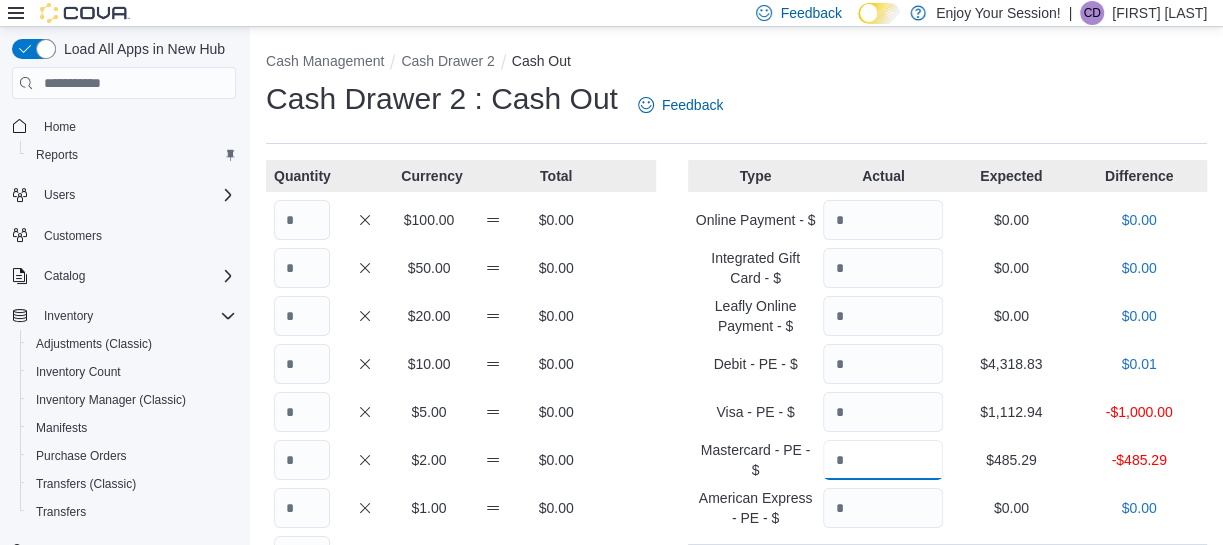 click at bounding box center (883, 460) 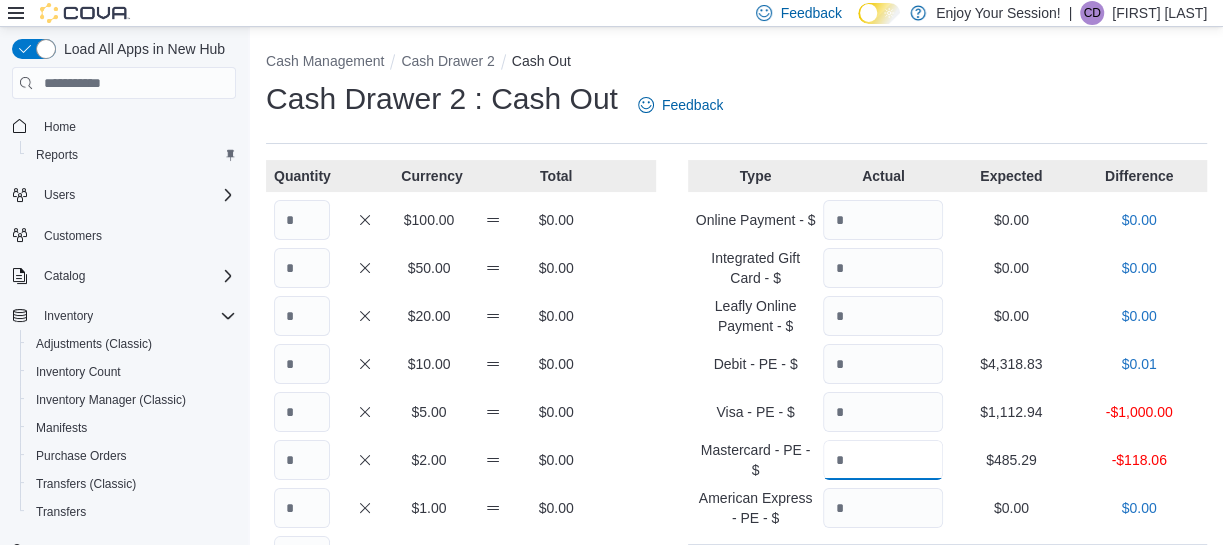type on "******" 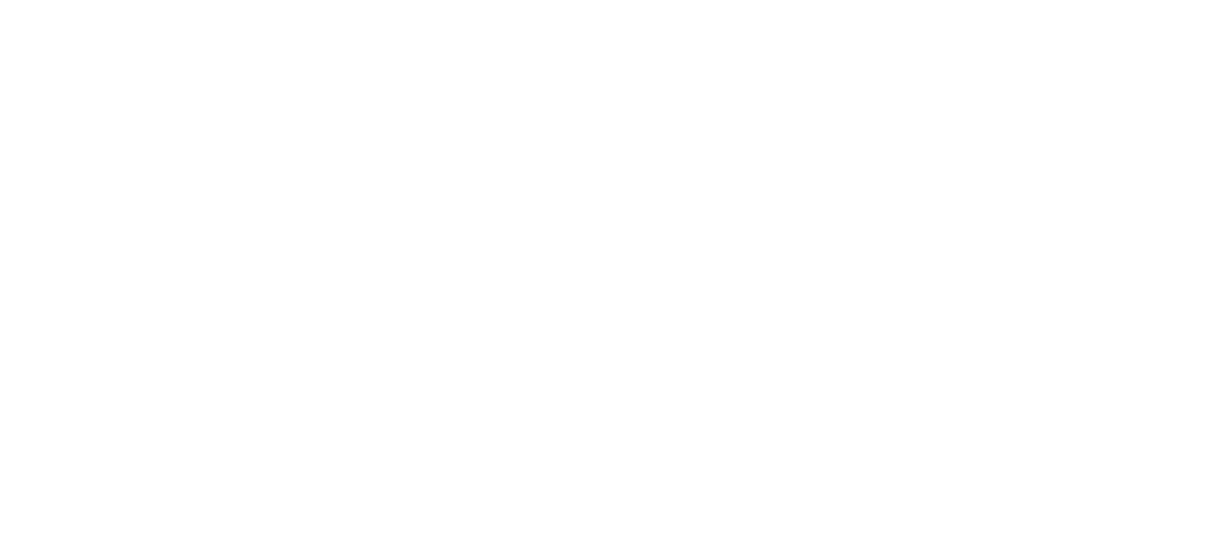 scroll, scrollTop: 0, scrollLeft: 0, axis: both 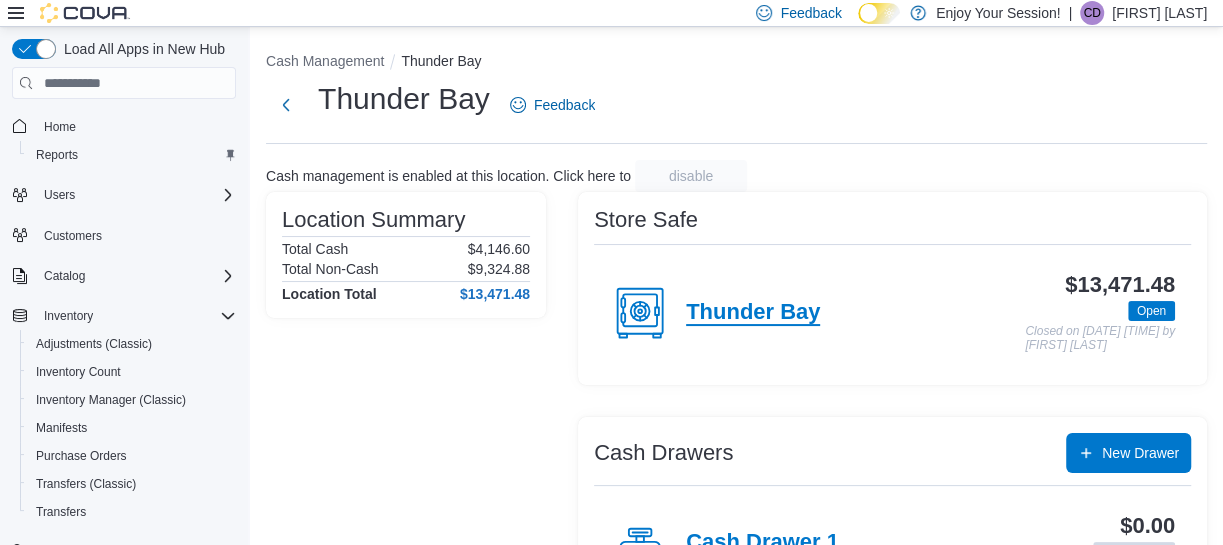 click on "Thunder Bay" at bounding box center (753, 313) 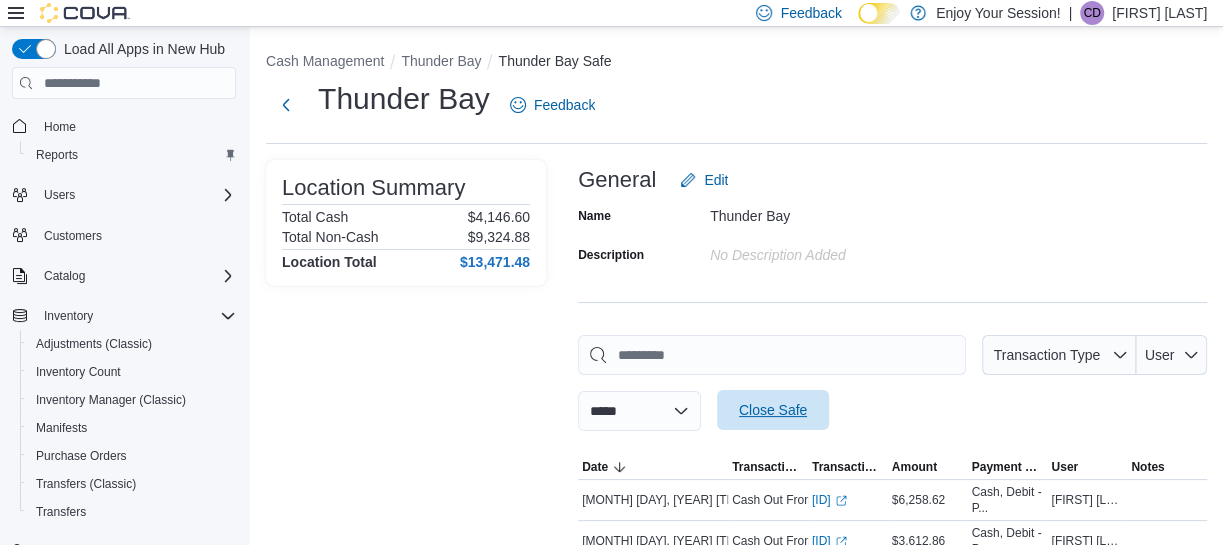 click on "Close Safe" at bounding box center (773, 410) 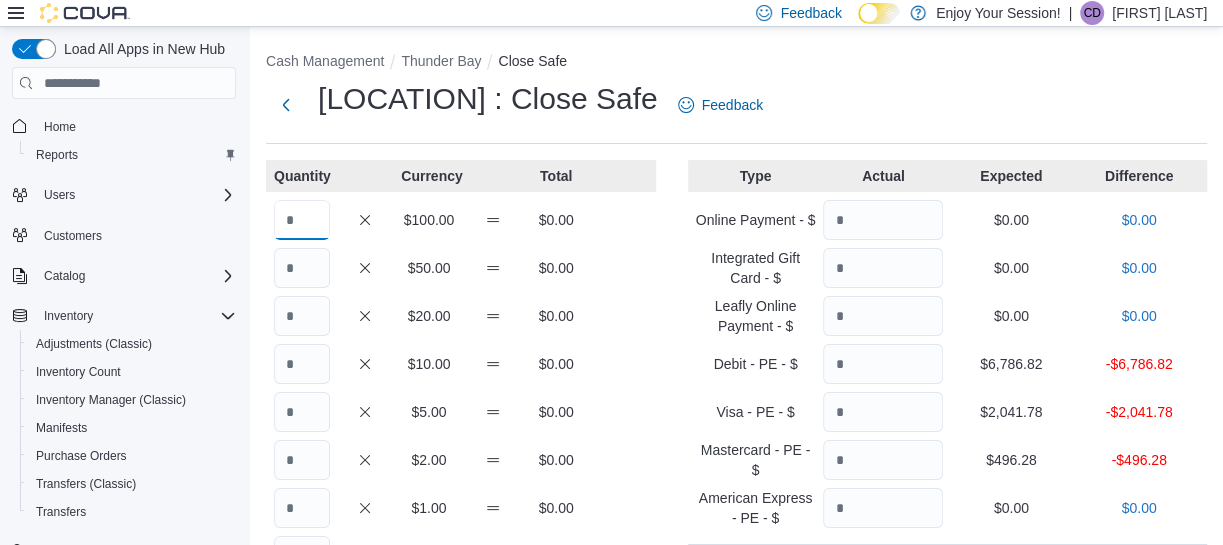 click at bounding box center (302, 220) 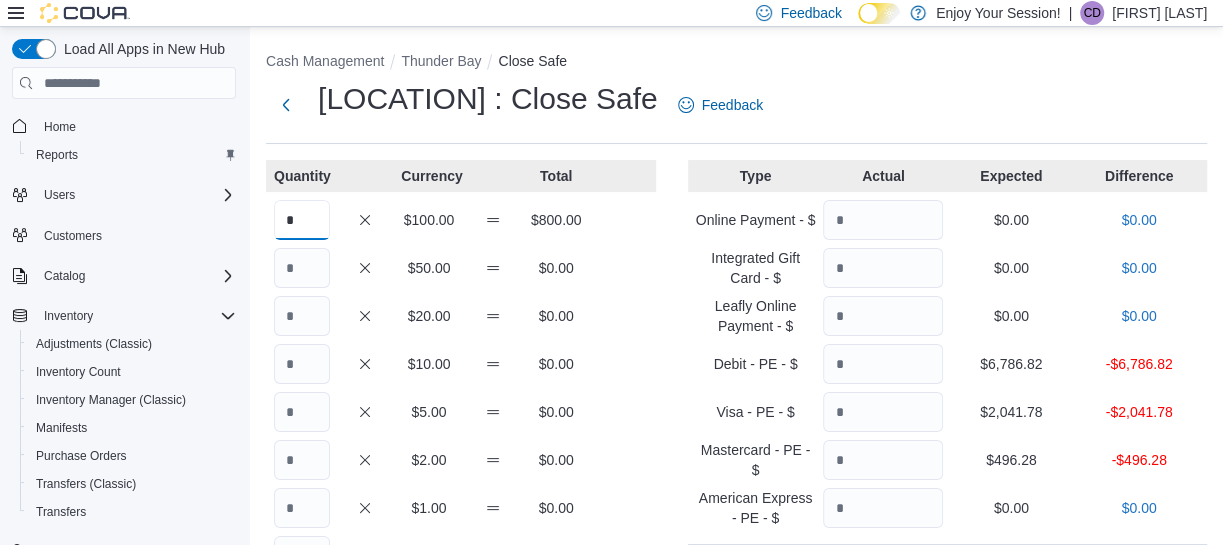 type on "*" 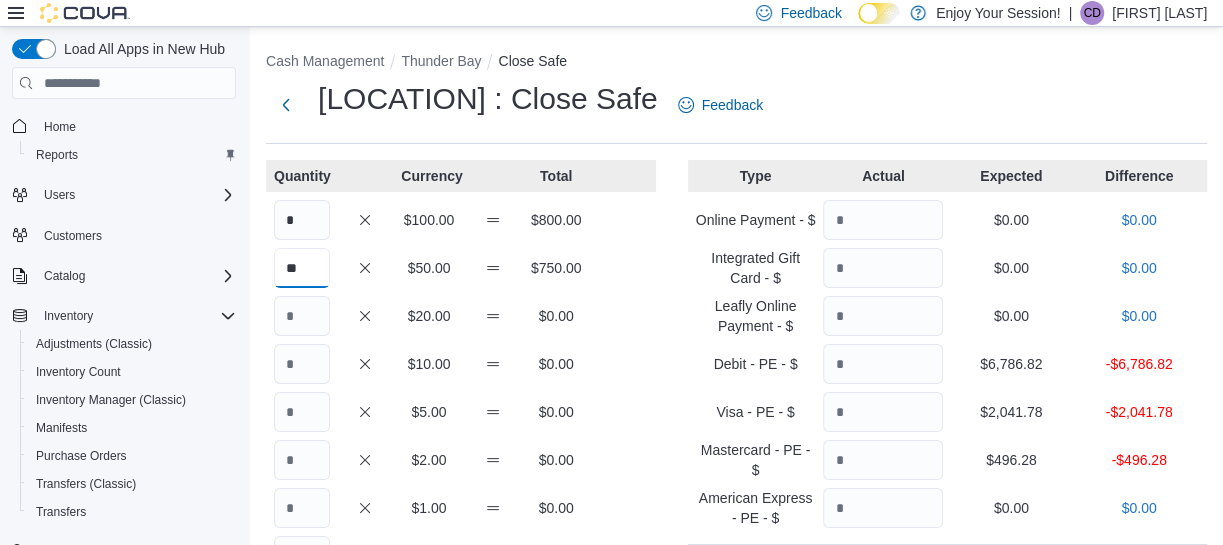 type on "**" 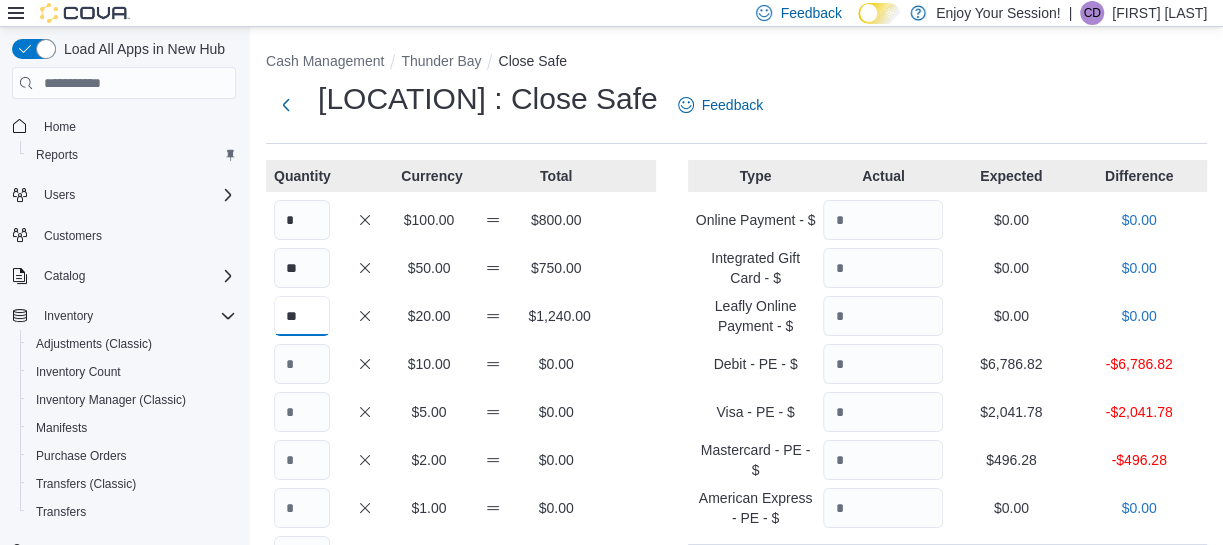 type on "**" 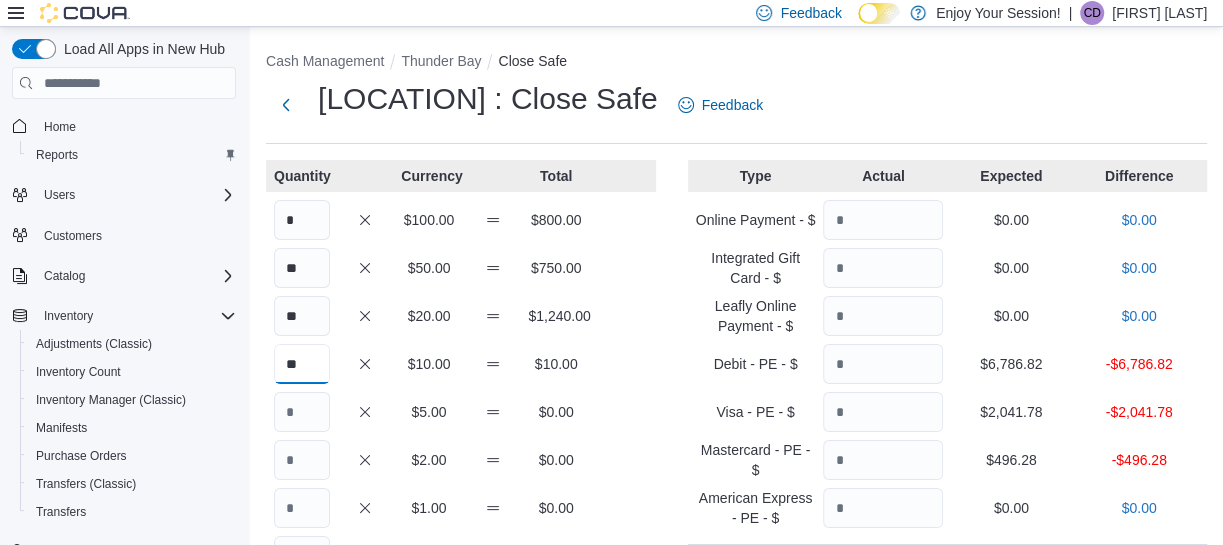 type on "**" 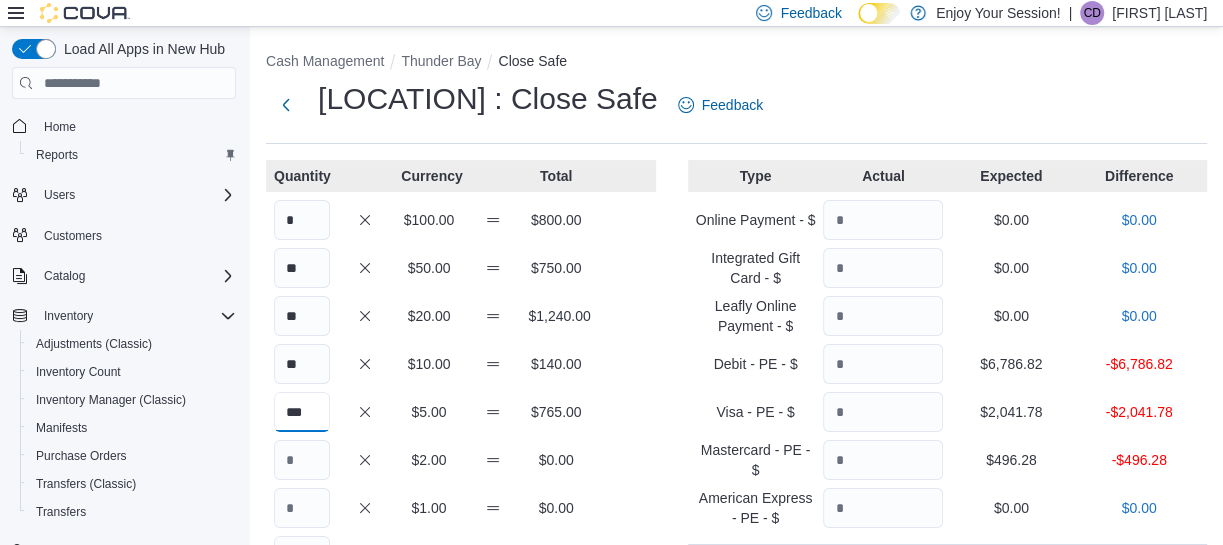 type on "***" 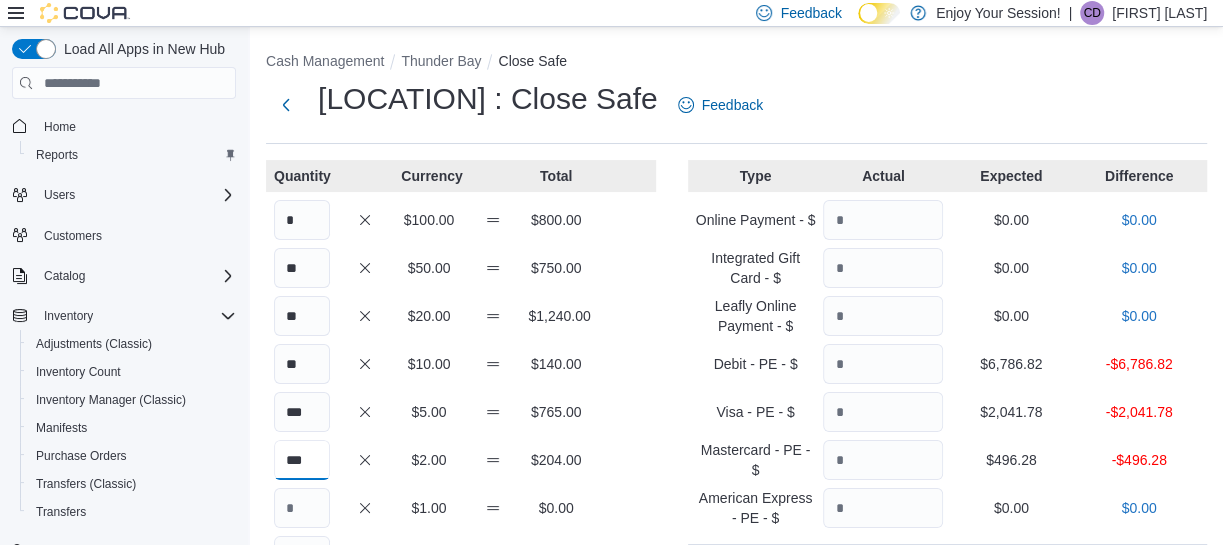 type on "***" 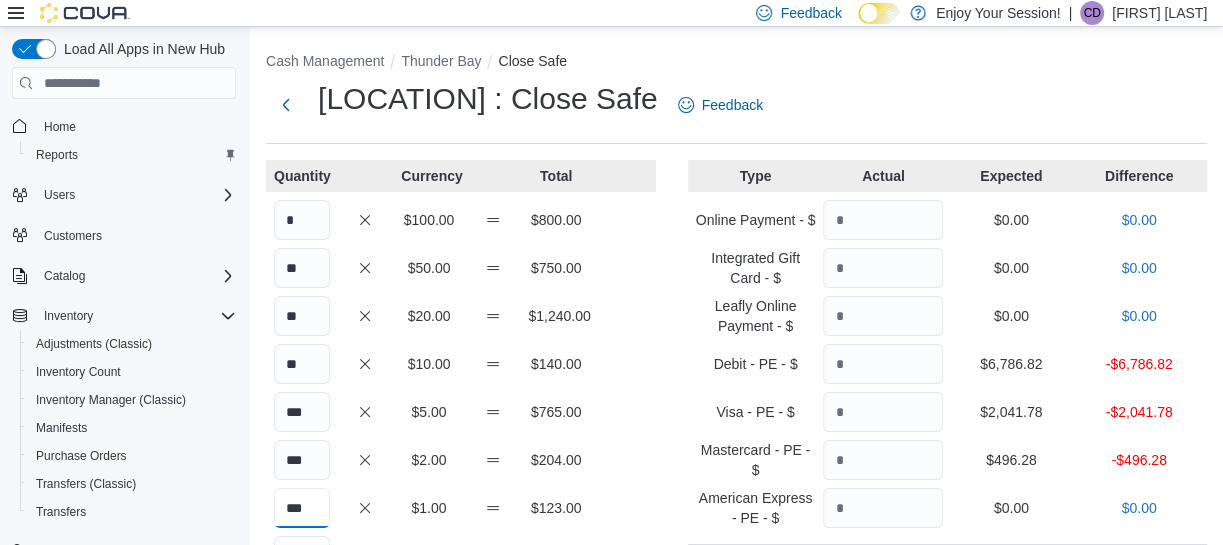 type on "***" 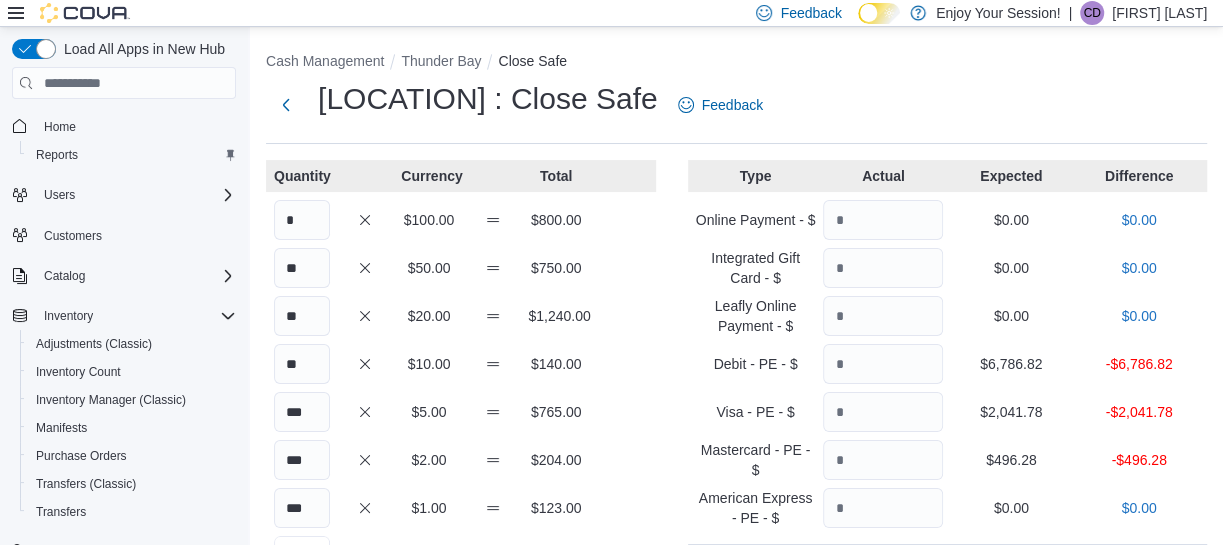 scroll, scrollTop: 31, scrollLeft: 0, axis: vertical 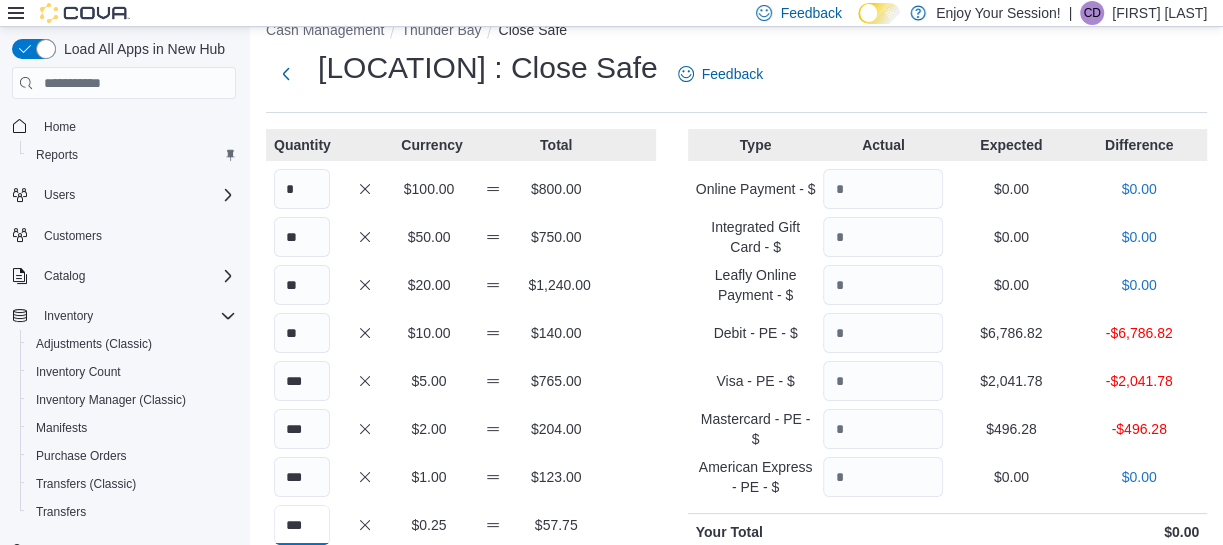 type on "***" 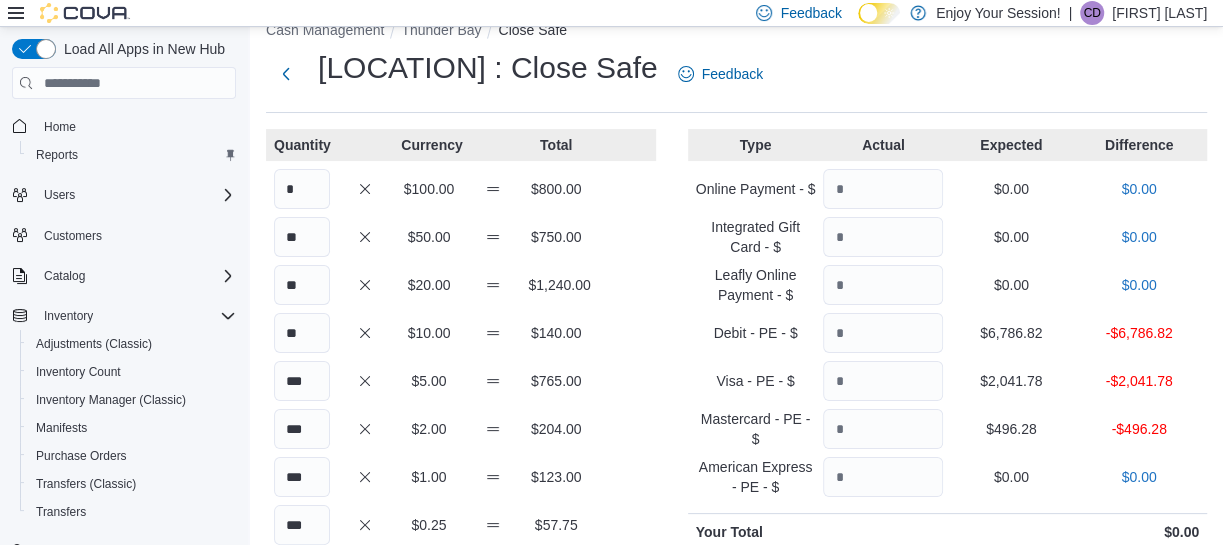 scroll, scrollTop: 331, scrollLeft: 0, axis: vertical 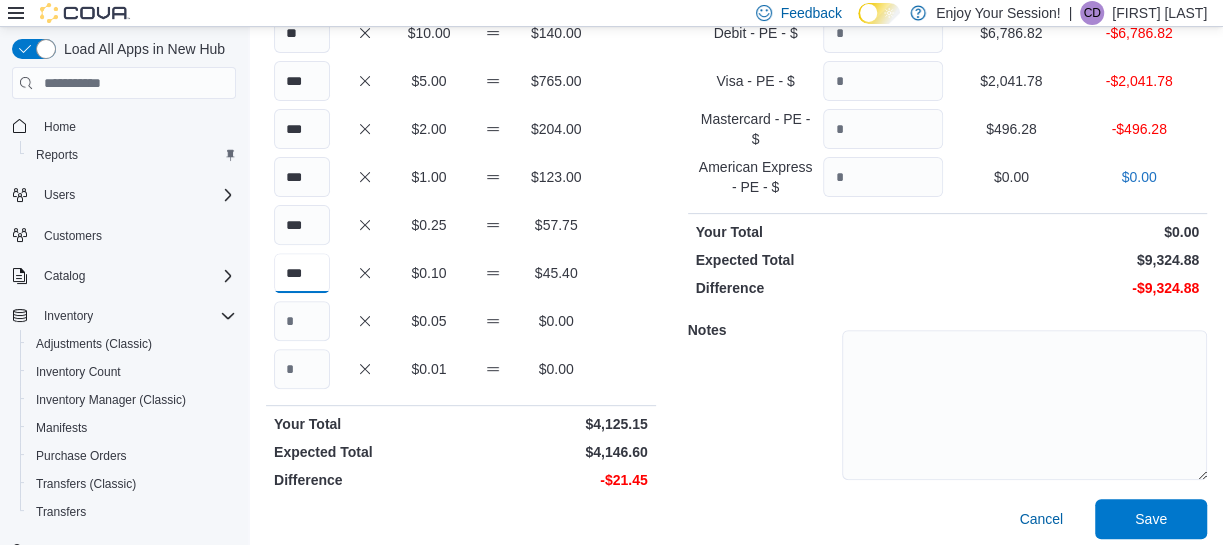 type on "***" 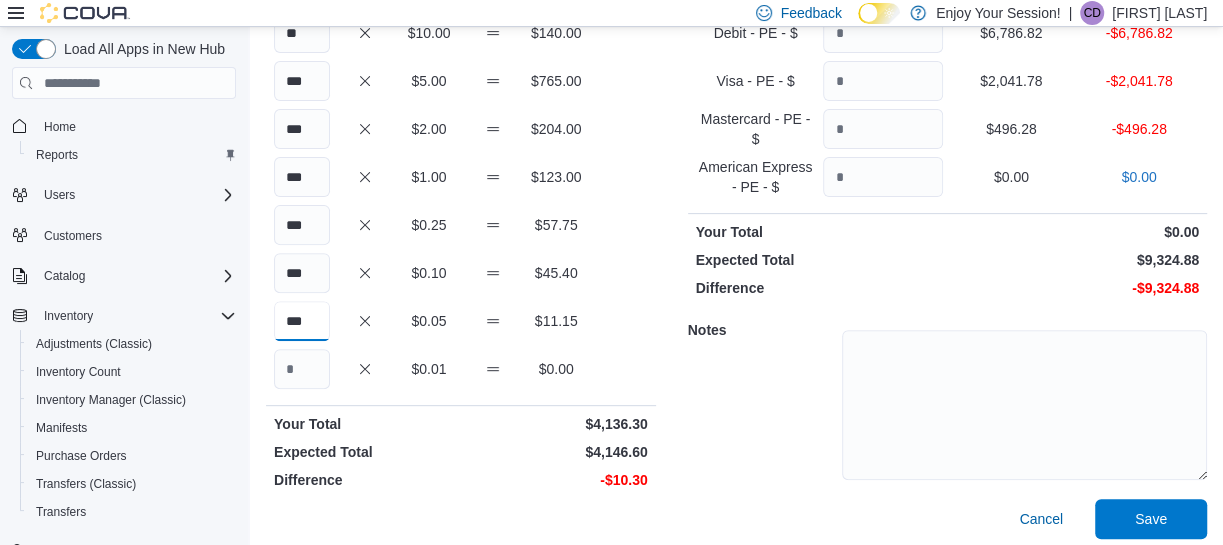 type on "***" 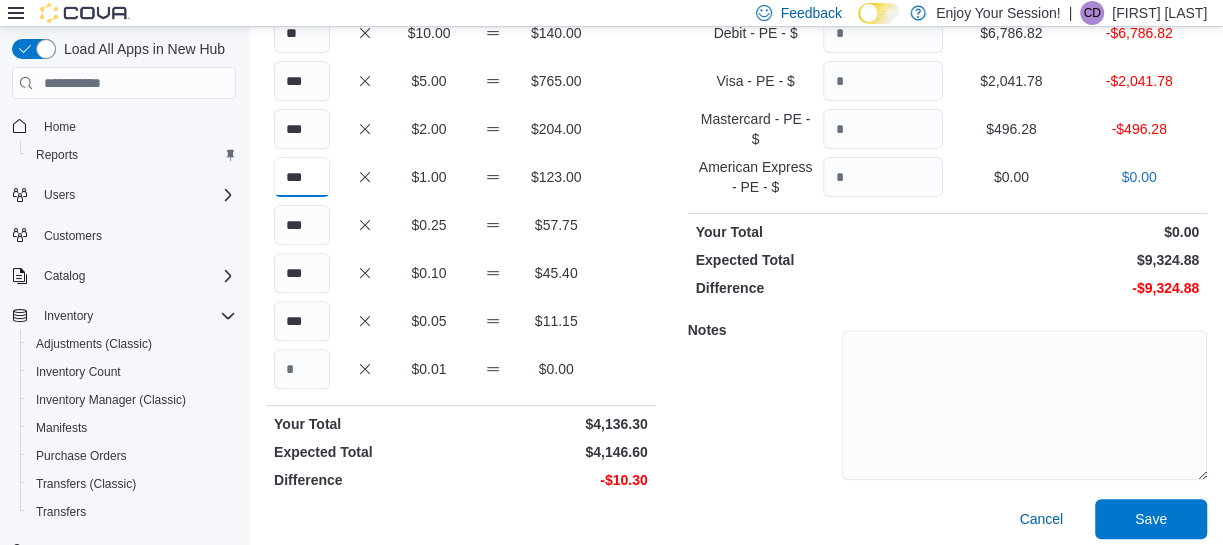 click on "***" at bounding box center [302, 177] 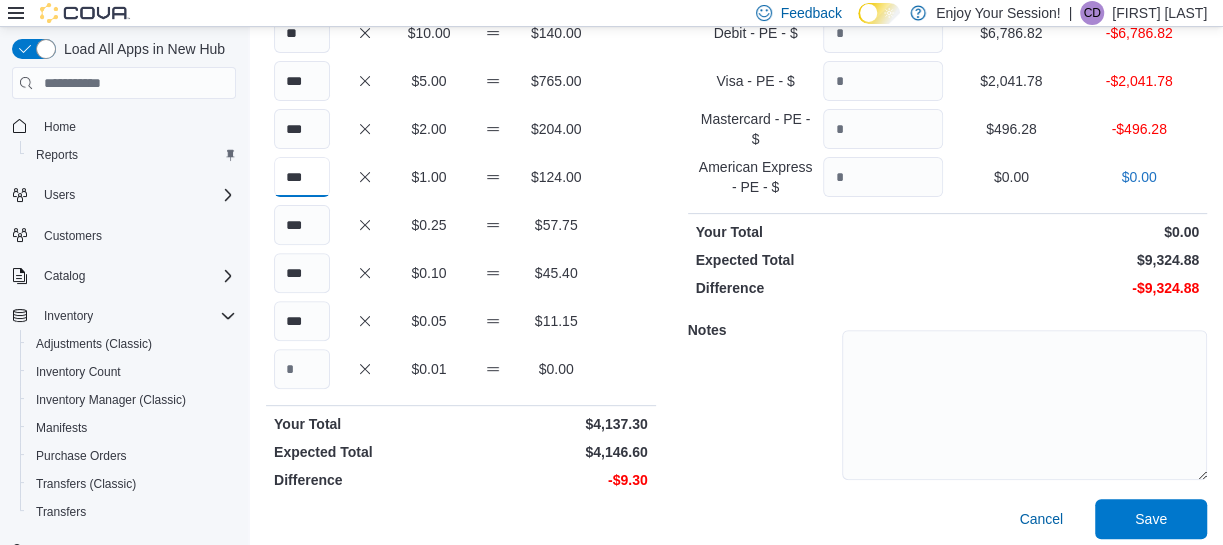 type on "***" 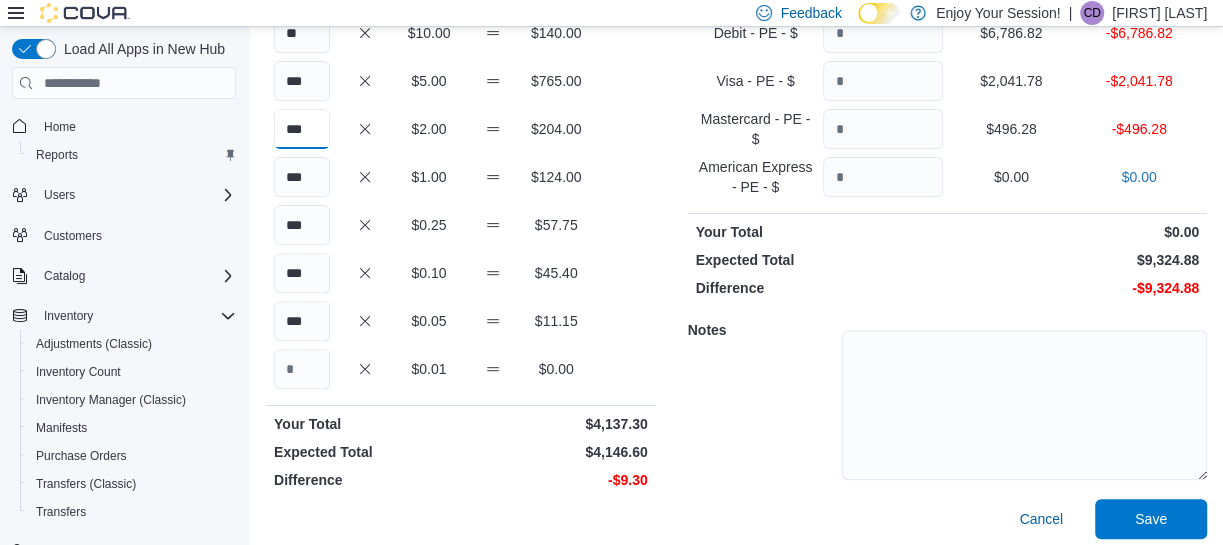 click on "***" at bounding box center (302, 129) 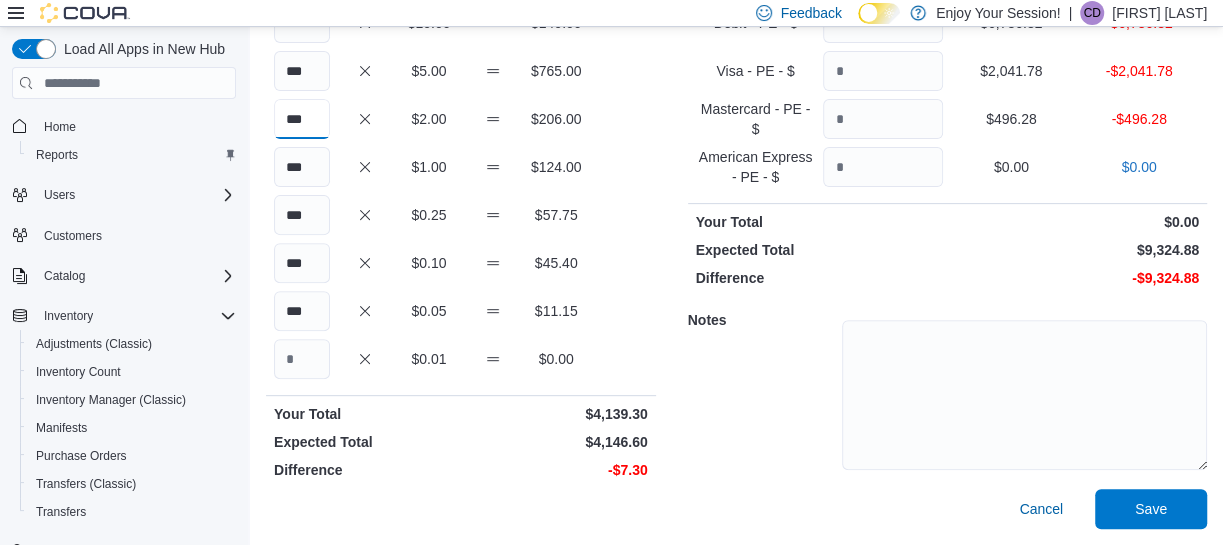 scroll, scrollTop: 0, scrollLeft: 0, axis: both 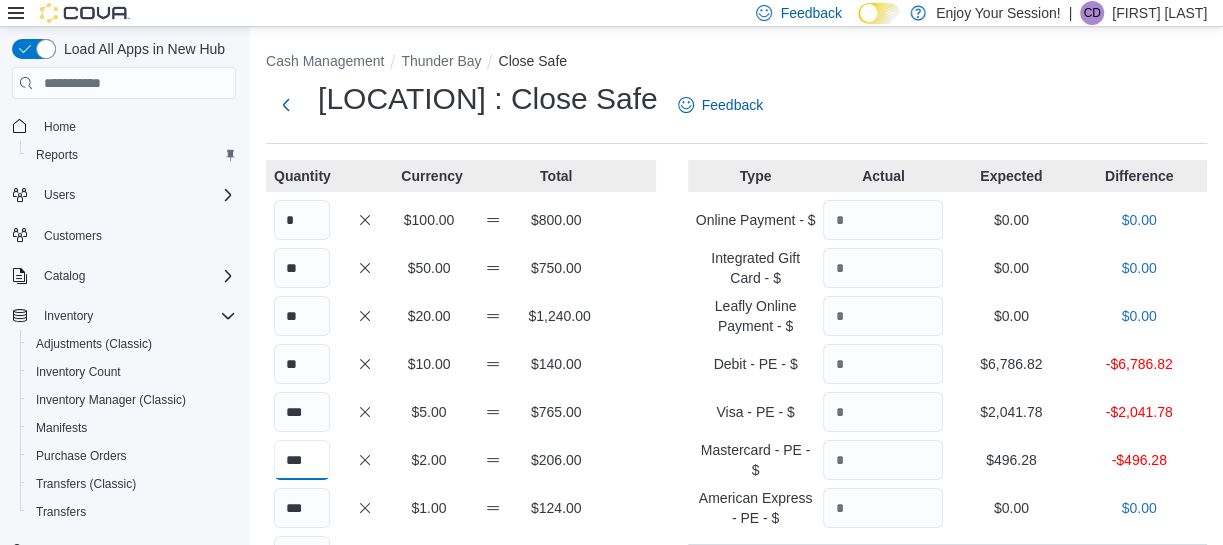 type on "***" 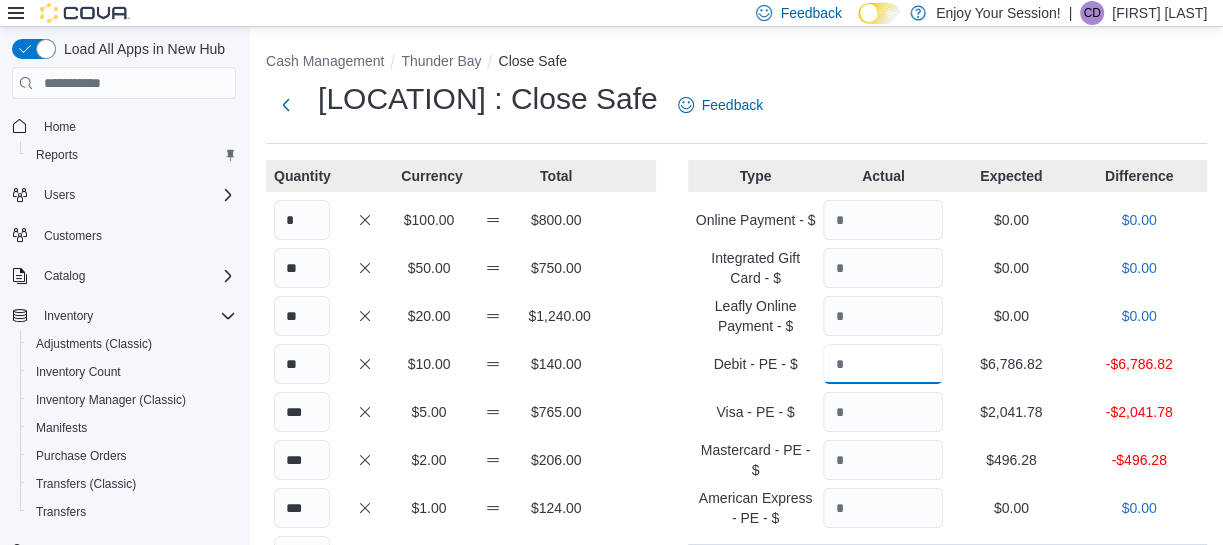 click at bounding box center (883, 364) 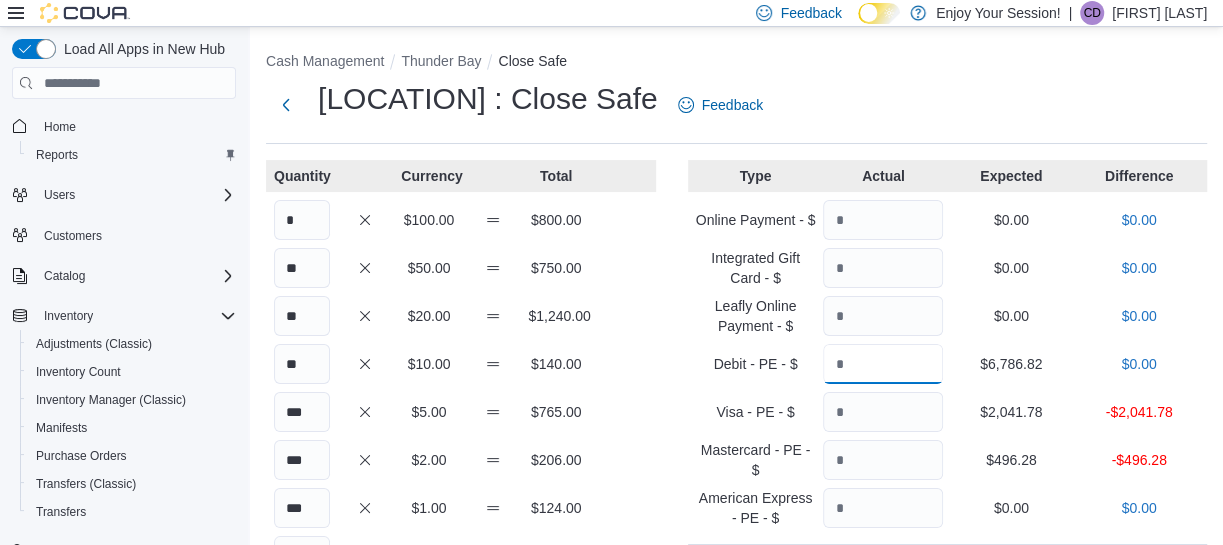 type on "*******" 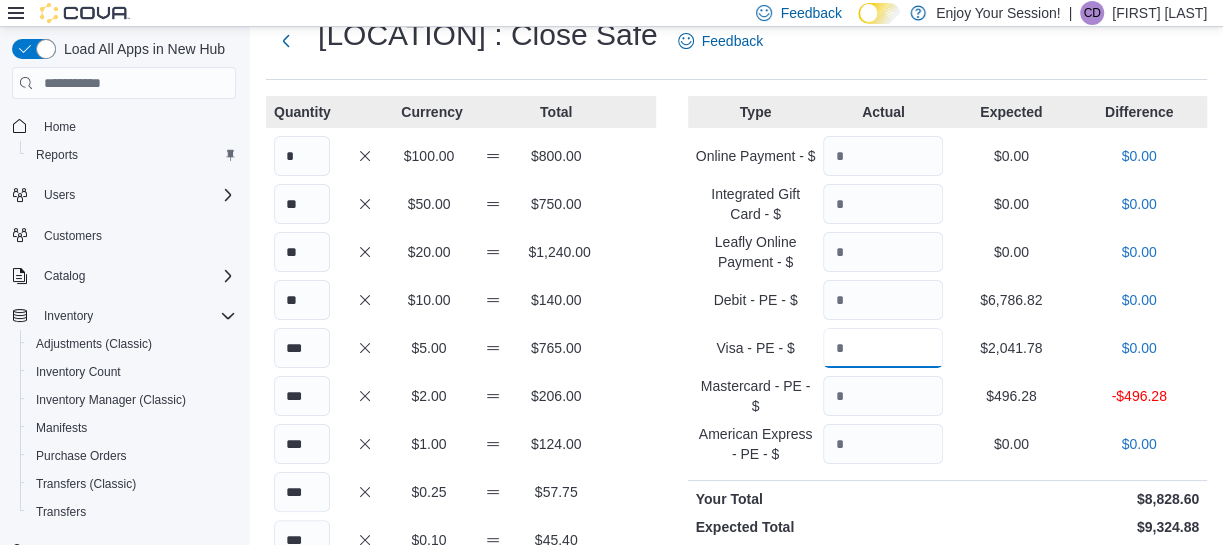 scroll, scrollTop: 65, scrollLeft: 0, axis: vertical 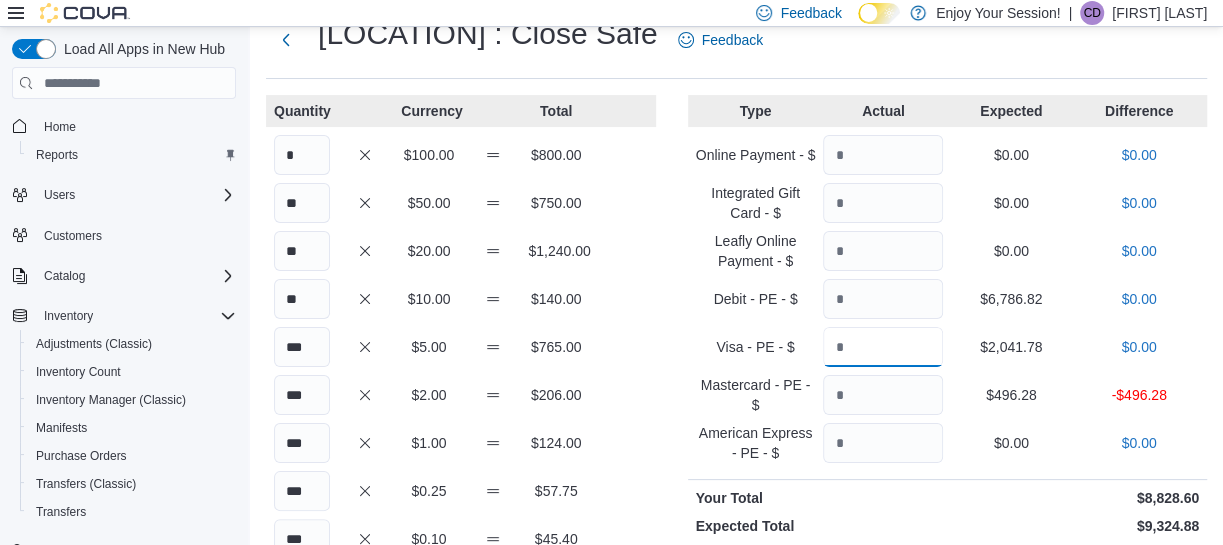 type on "*******" 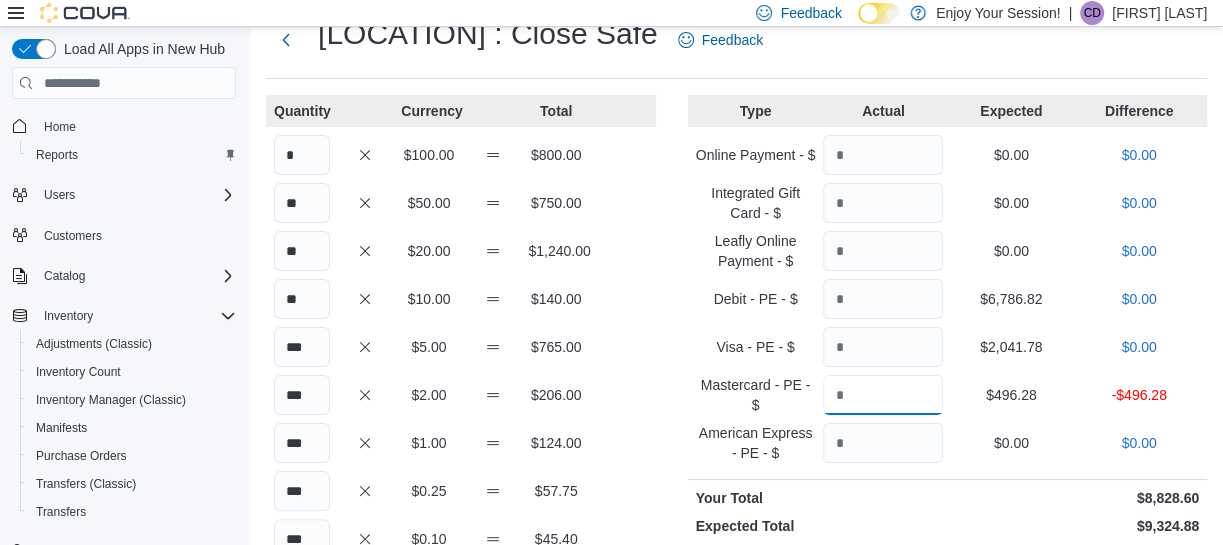 click at bounding box center (883, 395) 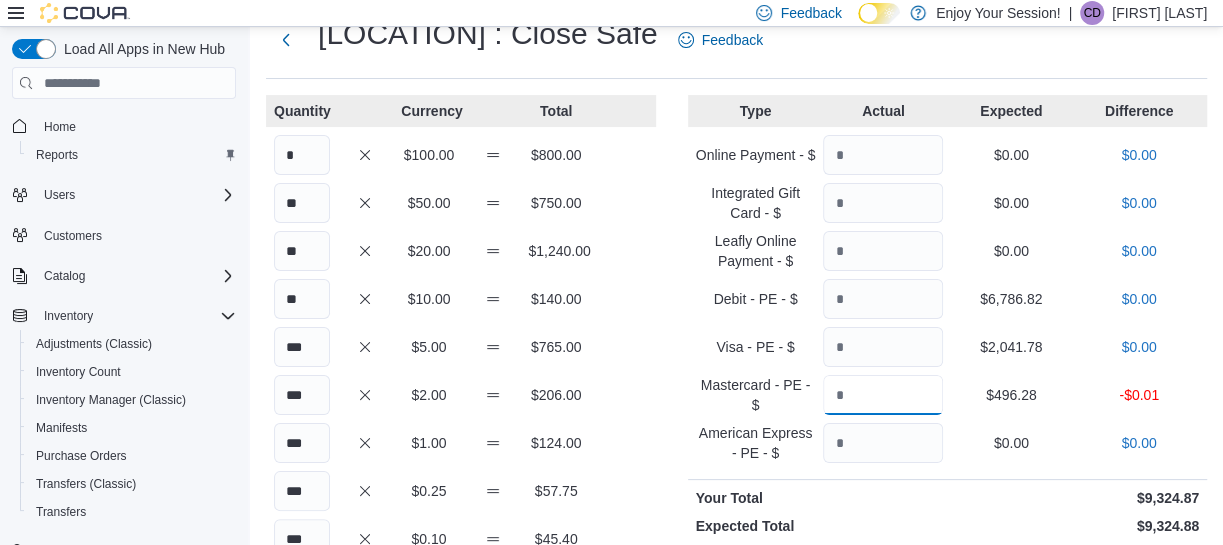 scroll, scrollTop: 341, scrollLeft: 0, axis: vertical 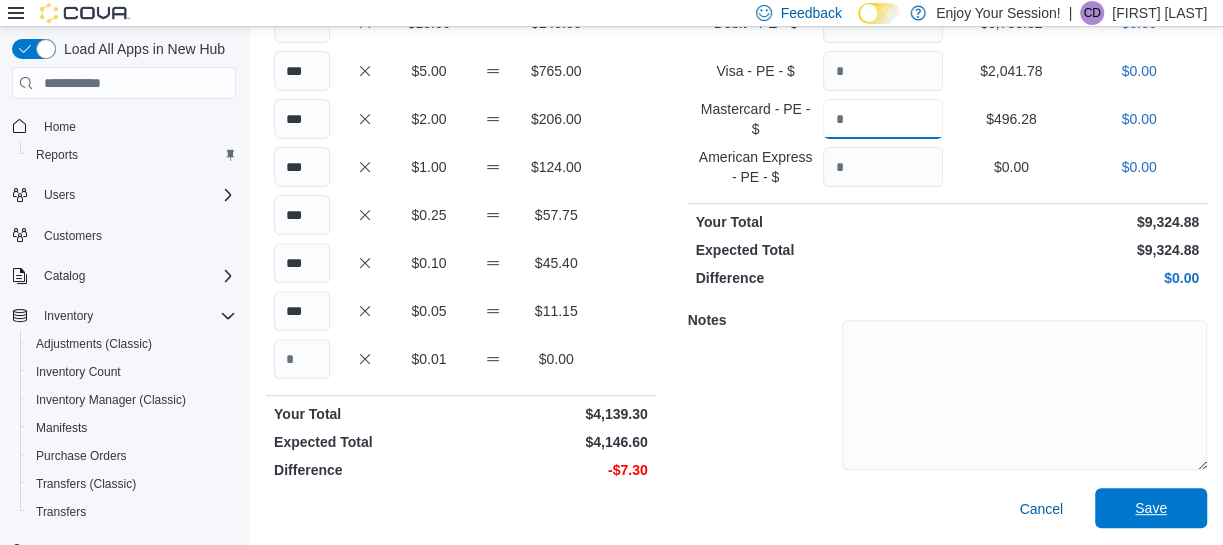 type on "******" 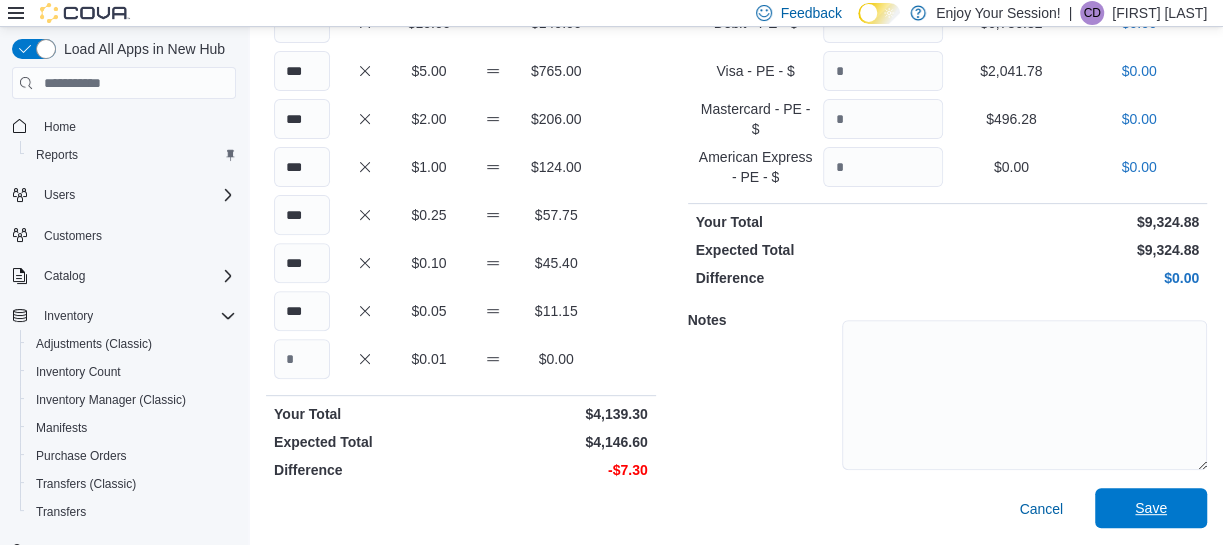 click on "Save" at bounding box center [1151, 508] 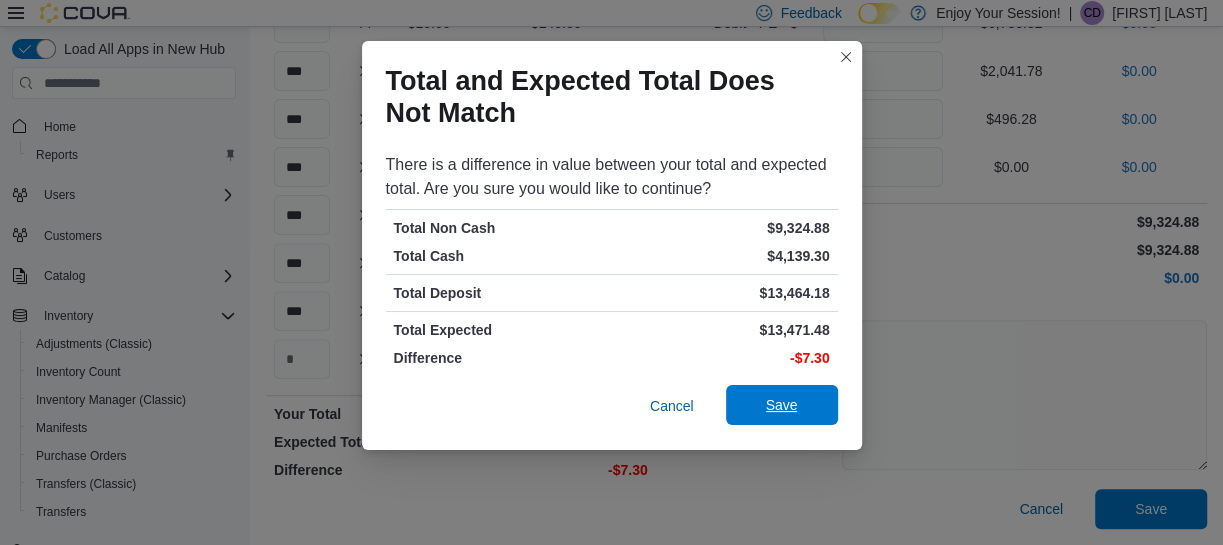 click on "Save" at bounding box center (782, 405) 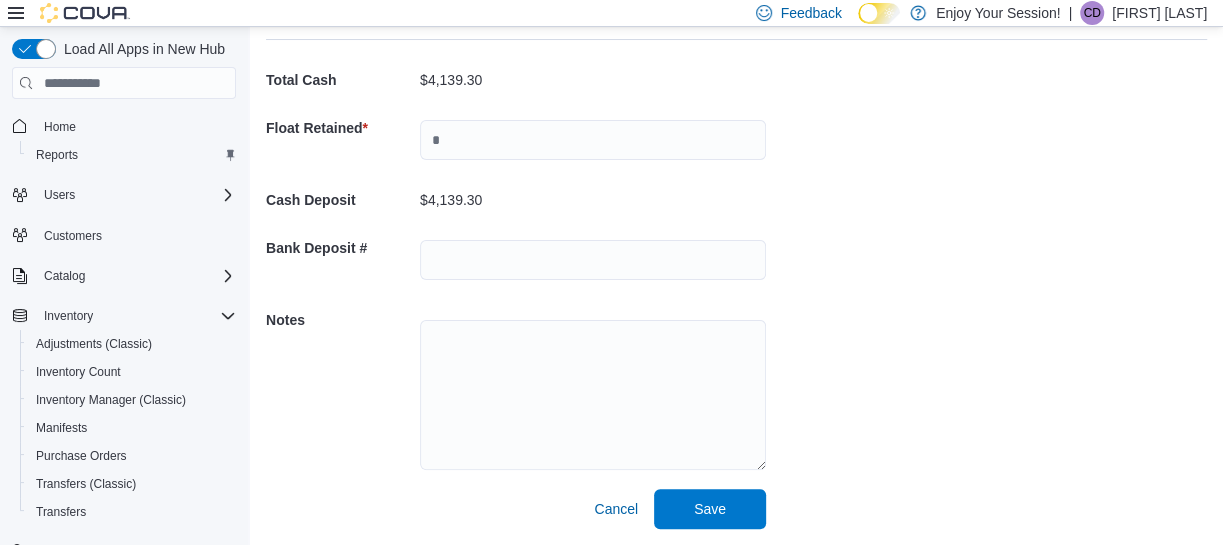 scroll, scrollTop: 104, scrollLeft: 0, axis: vertical 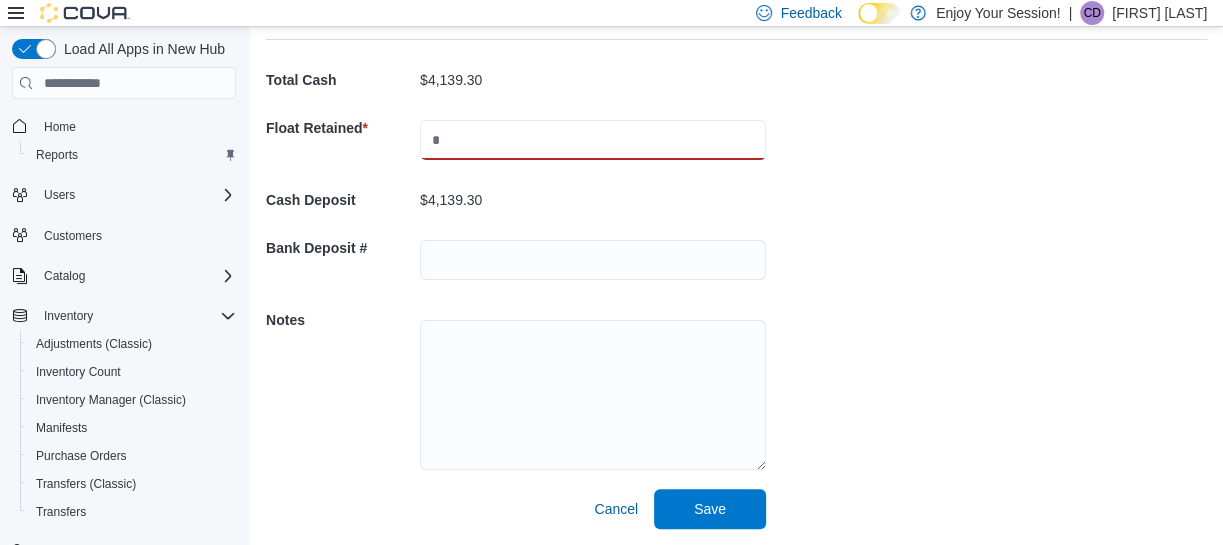 click at bounding box center (593, 140) 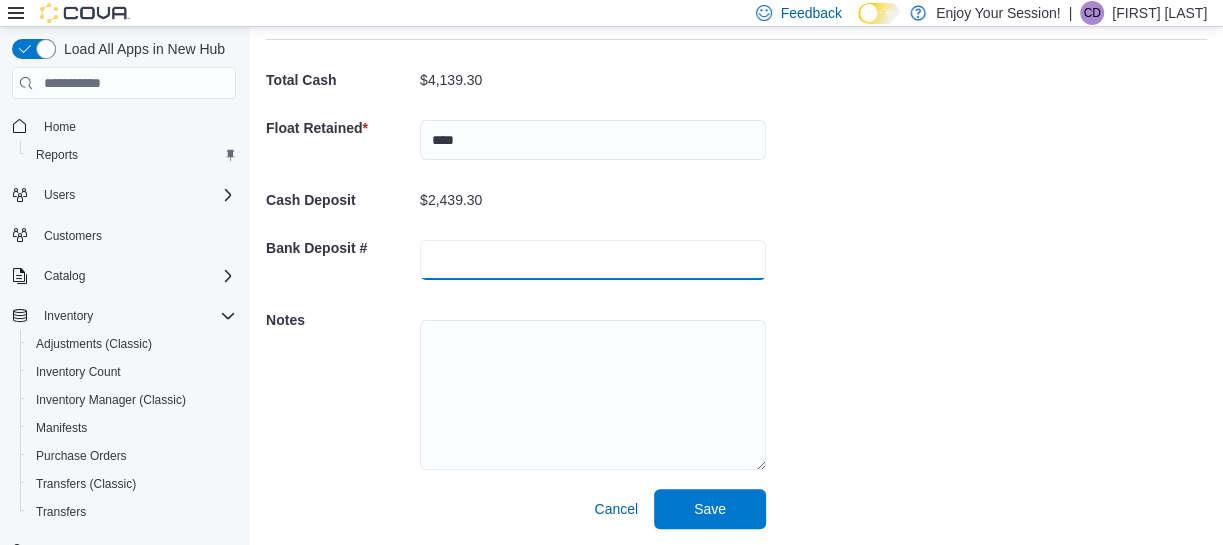 click at bounding box center (593, 260) 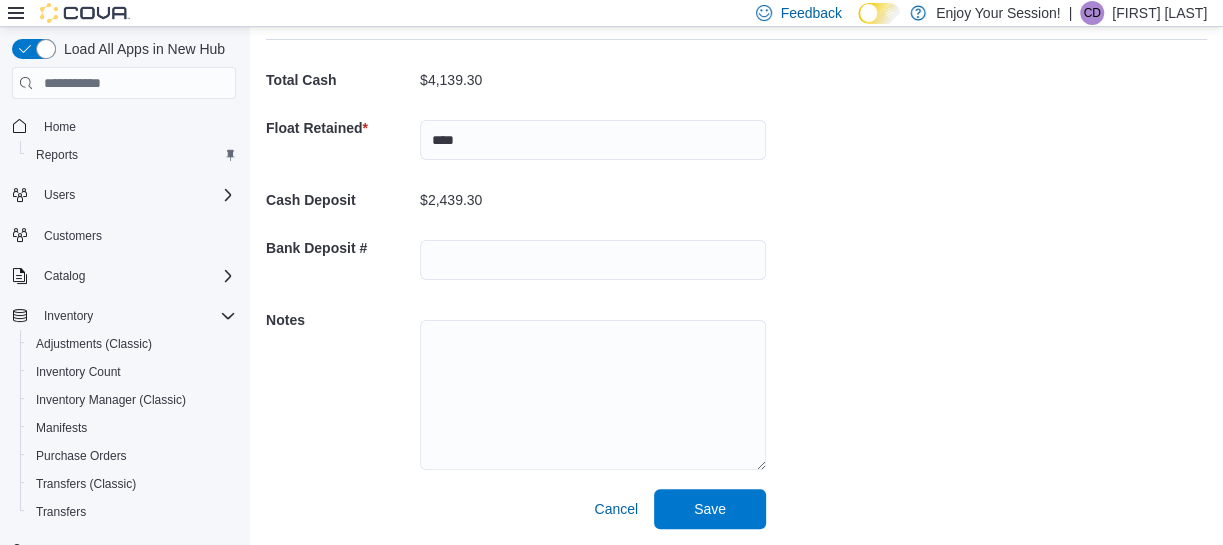 click on "Cash Management Thunder Bay Close Safe Retain Float Close Thunder Bay : Retain Float Feedback   Total Cash $4,139.30 Float Retained  * **** Cash Deposit $2,439.30 Bank Deposit # Notes Cancel Save" at bounding box center [736, 234] 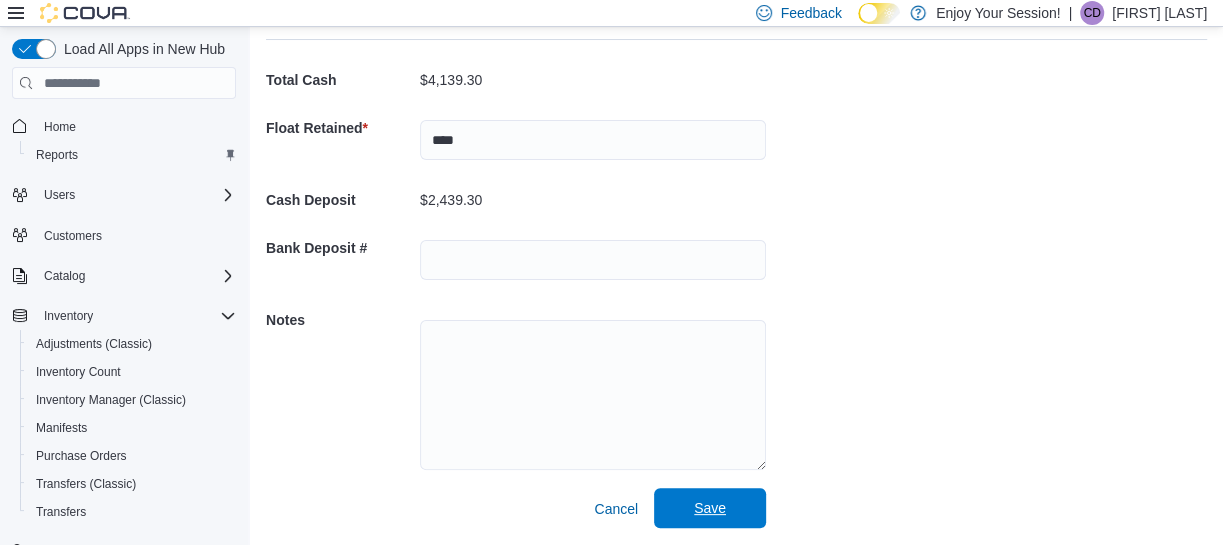 click on "Save" at bounding box center [710, 508] 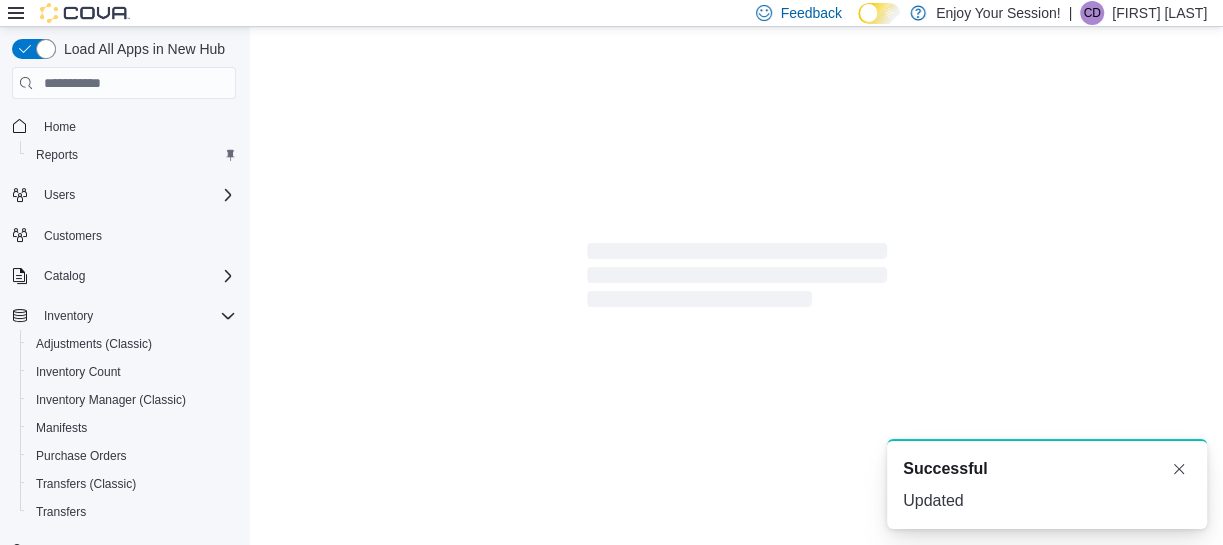 scroll, scrollTop: 14, scrollLeft: 0, axis: vertical 